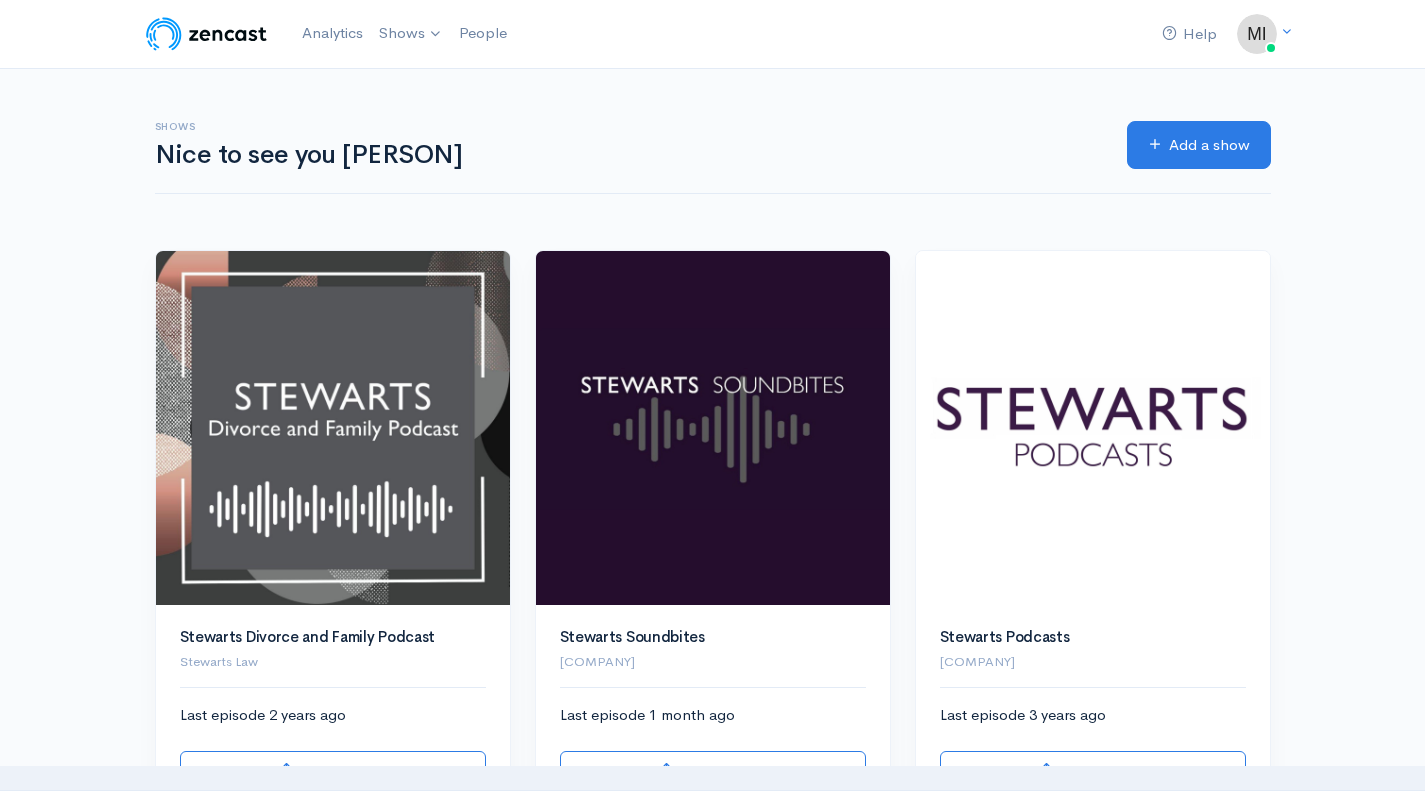 scroll, scrollTop: 0, scrollLeft: 0, axis: both 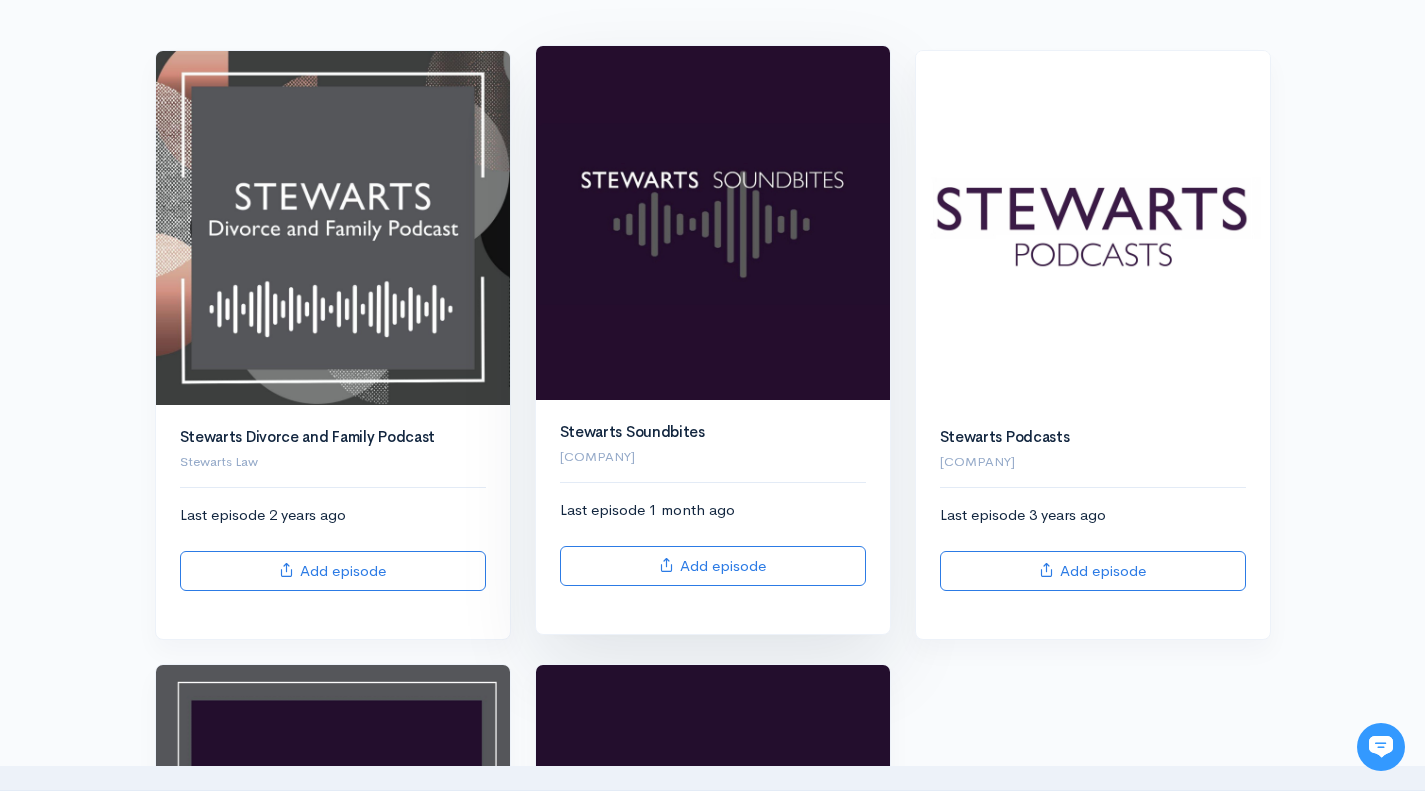 click at bounding box center (713, 223) 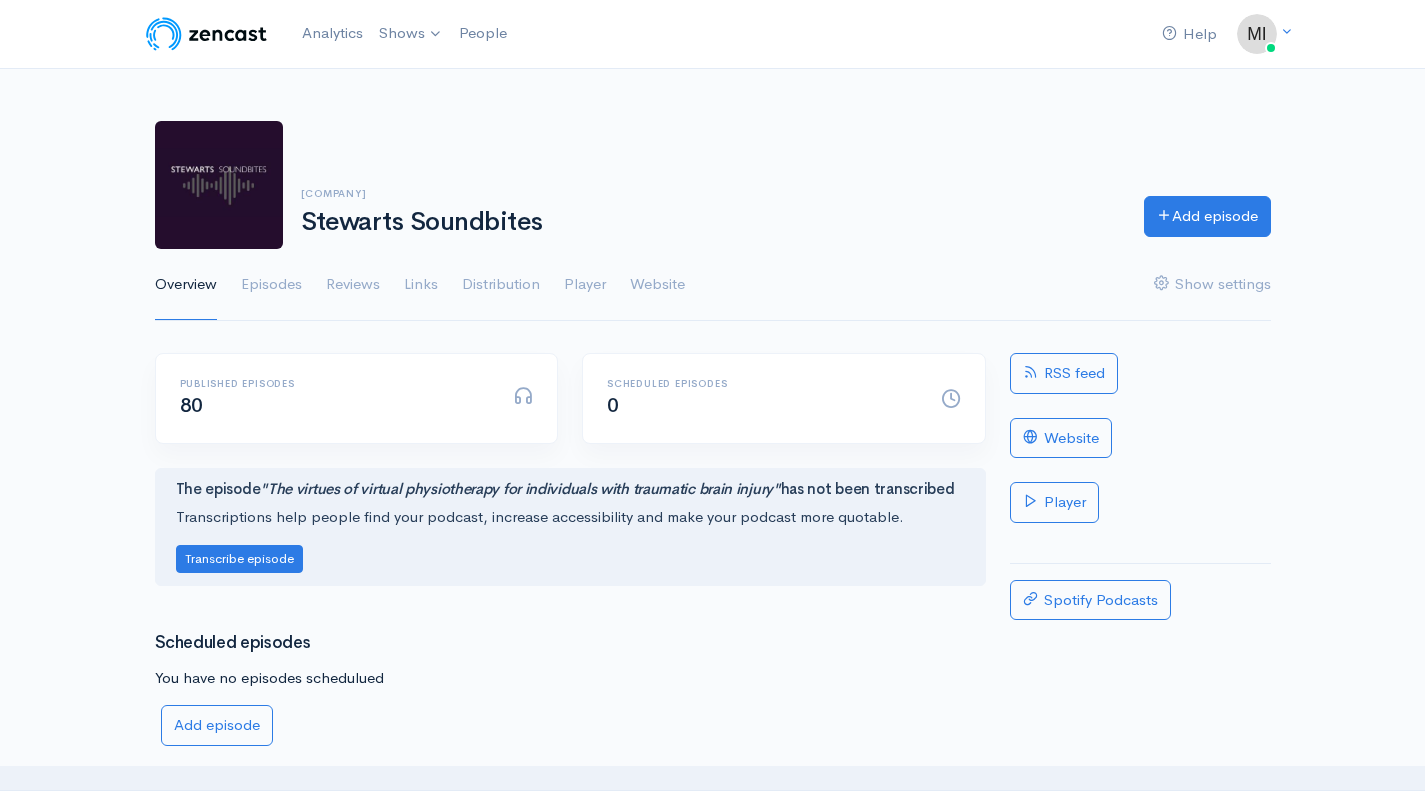 scroll, scrollTop: 0, scrollLeft: 0, axis: both 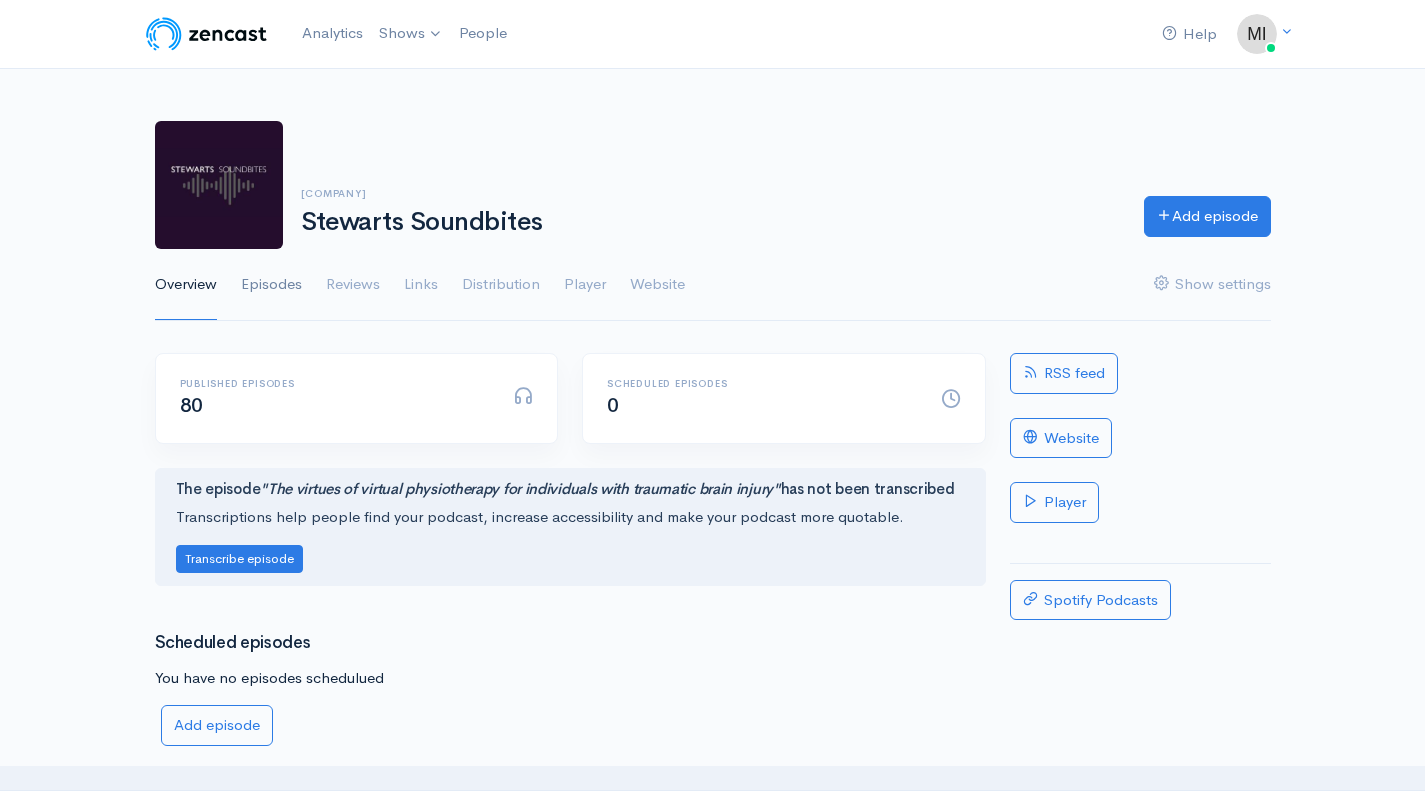 click on "Episodes" at bounding box center [271, 285] 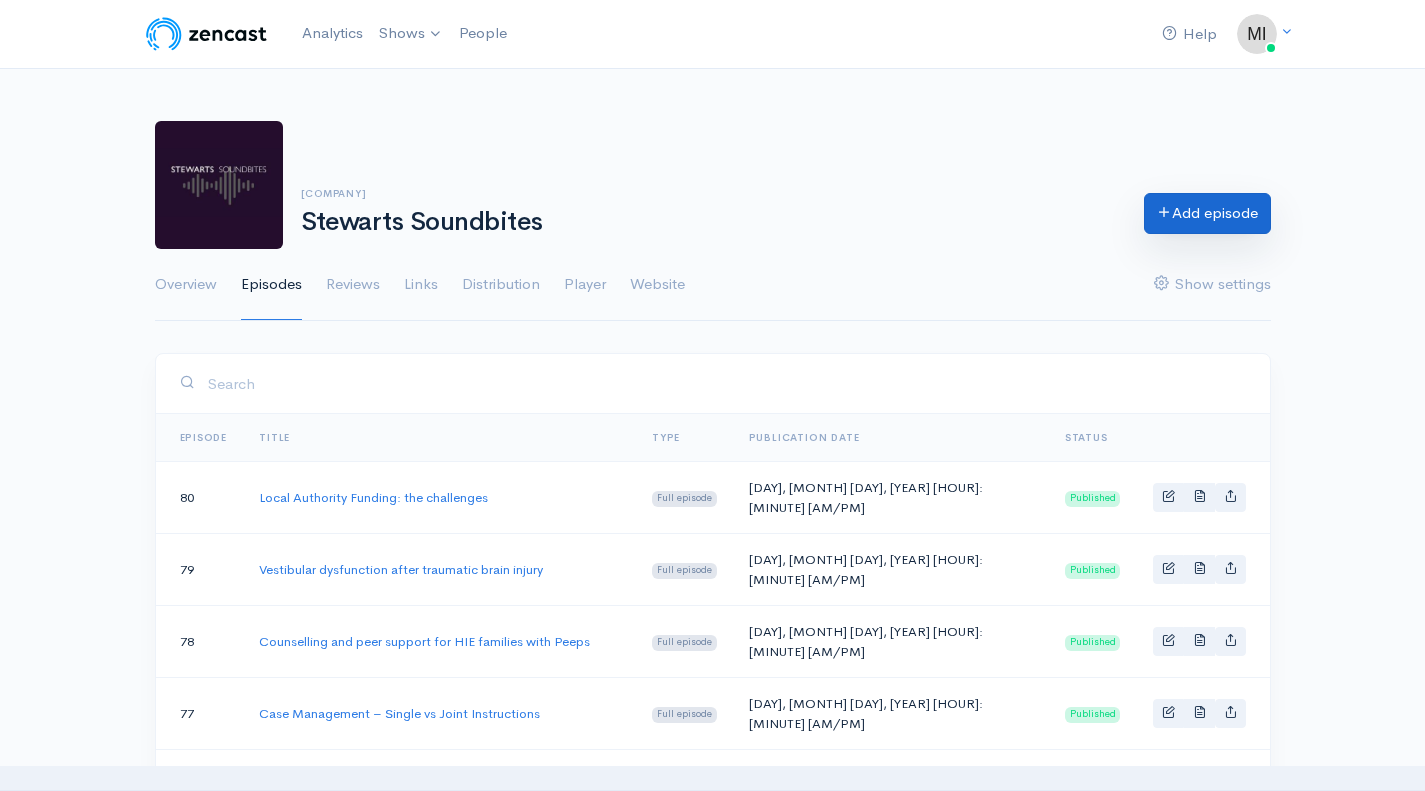 click on "Add episode" at bounding box center (1207, 213) 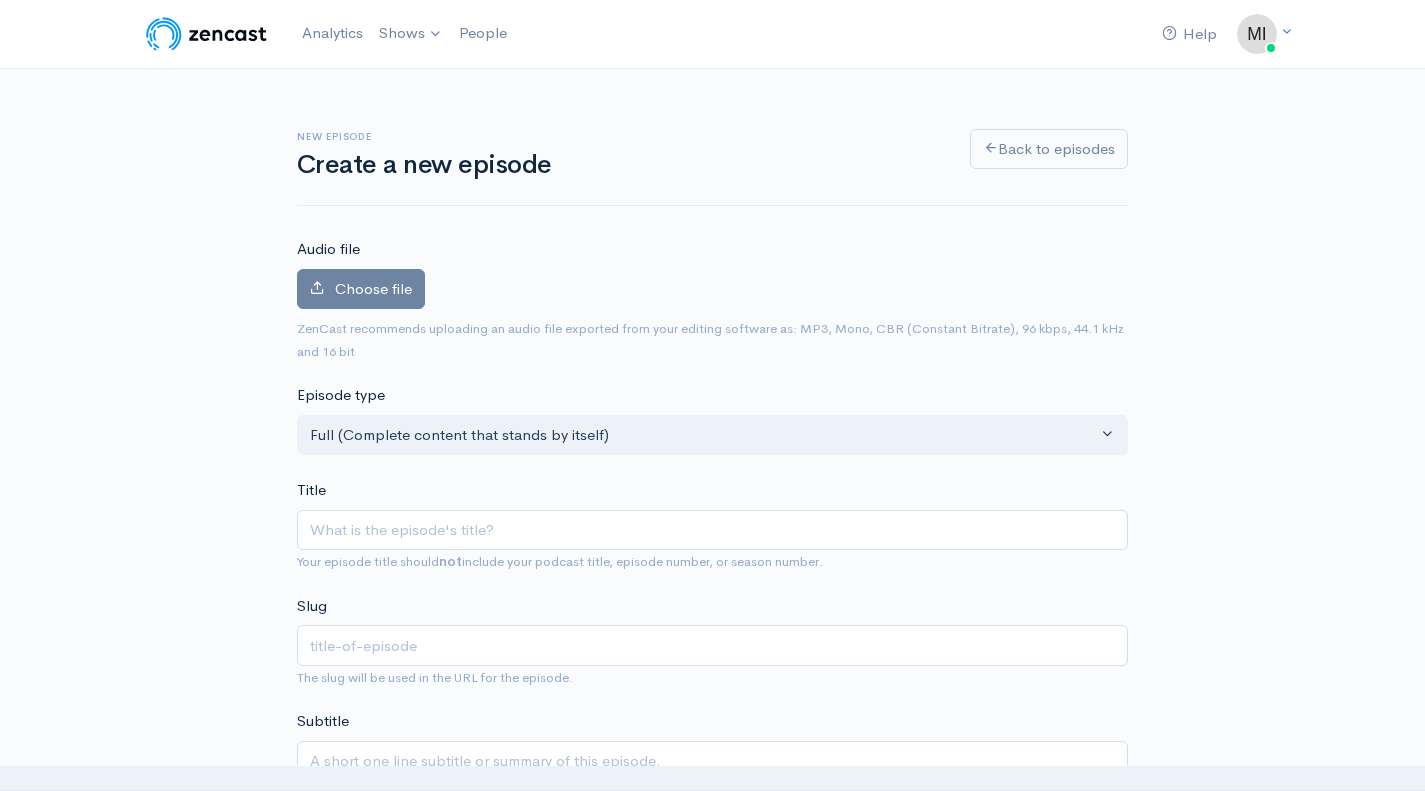 scroll, scrollTop: 0, scrollLeft: 0, axis: both 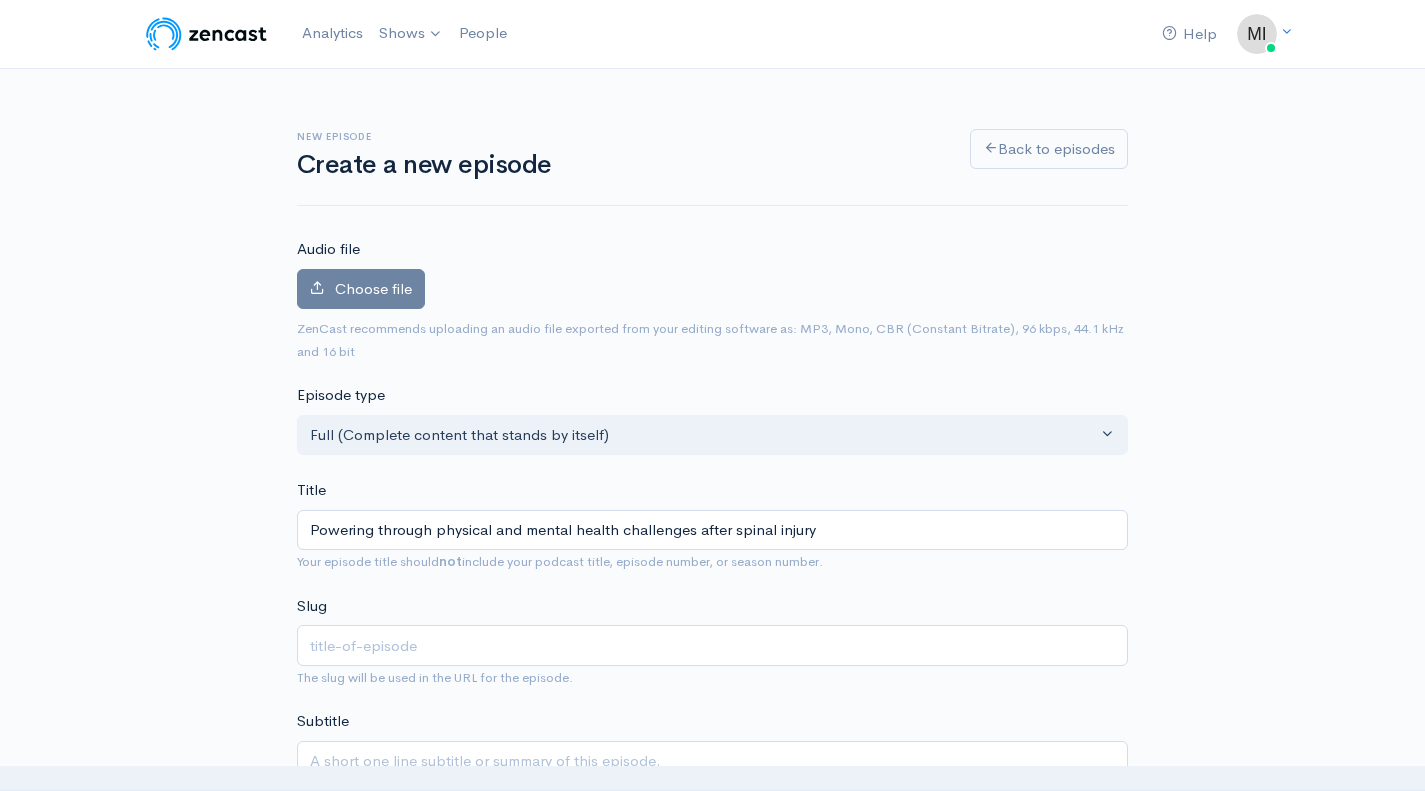 type on "powering-through-physical-and-mental-health-challenges-after-spinal-injury" 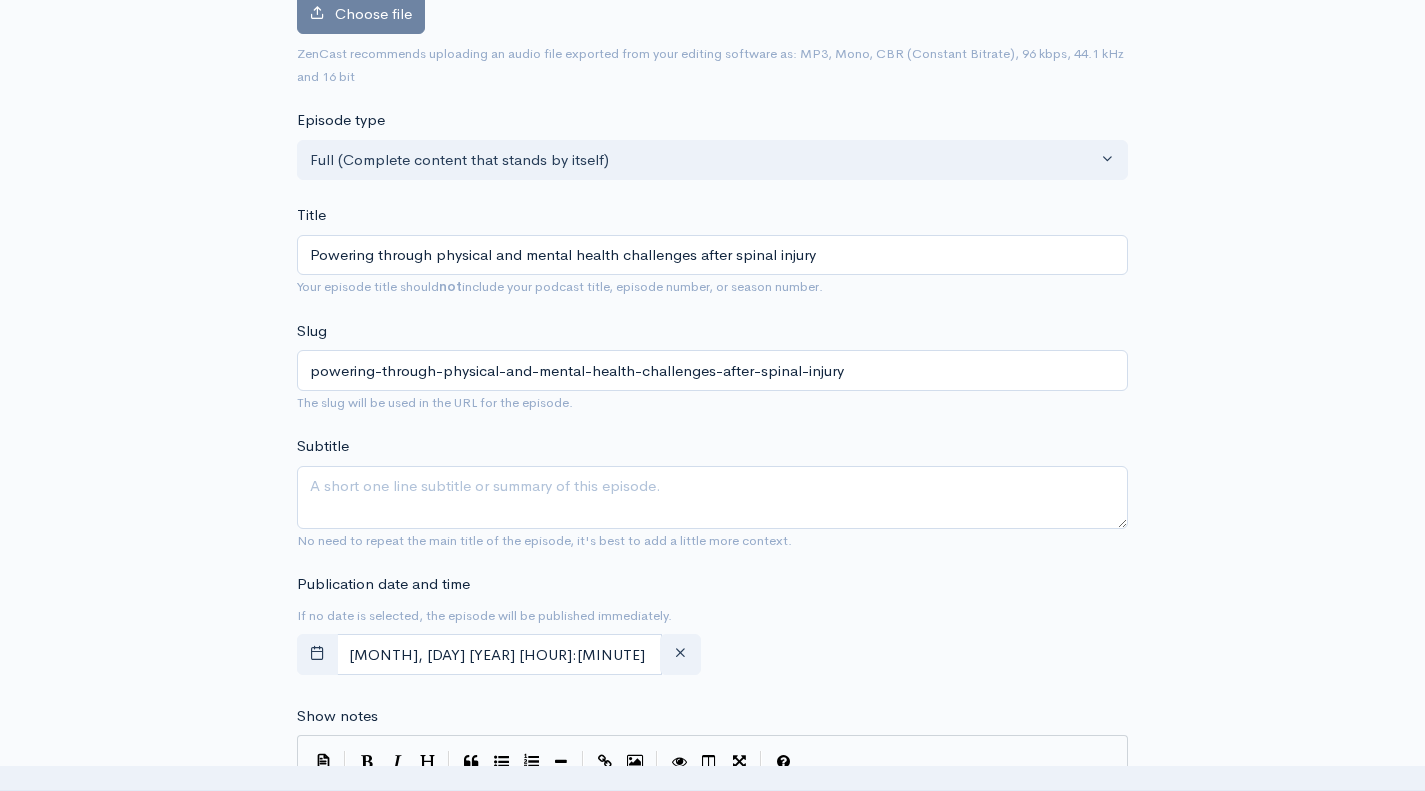 scroll, scrollTop: 400, scrollLeft: 0, axis: vertical 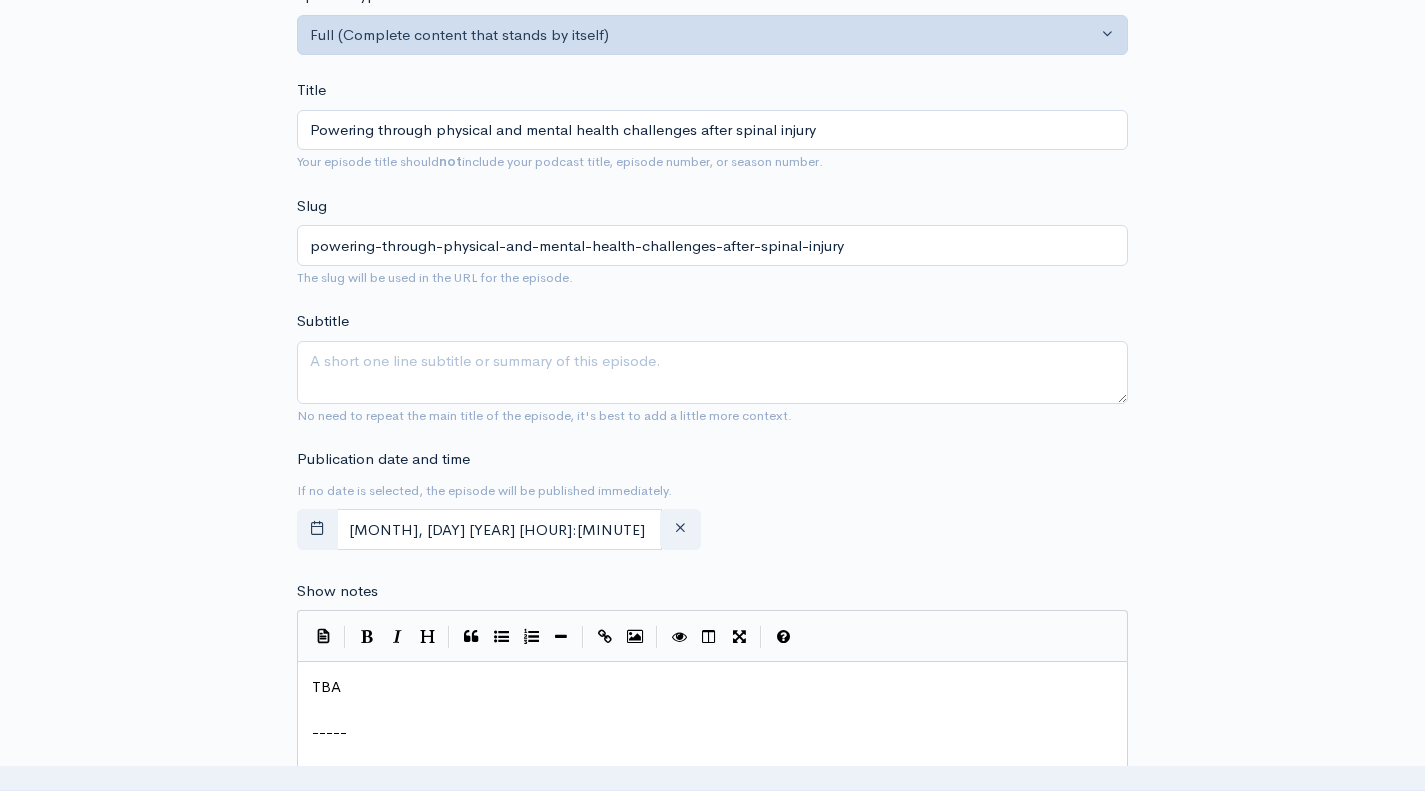 type on "Powering through physical and mental health challenges after spinal injury" 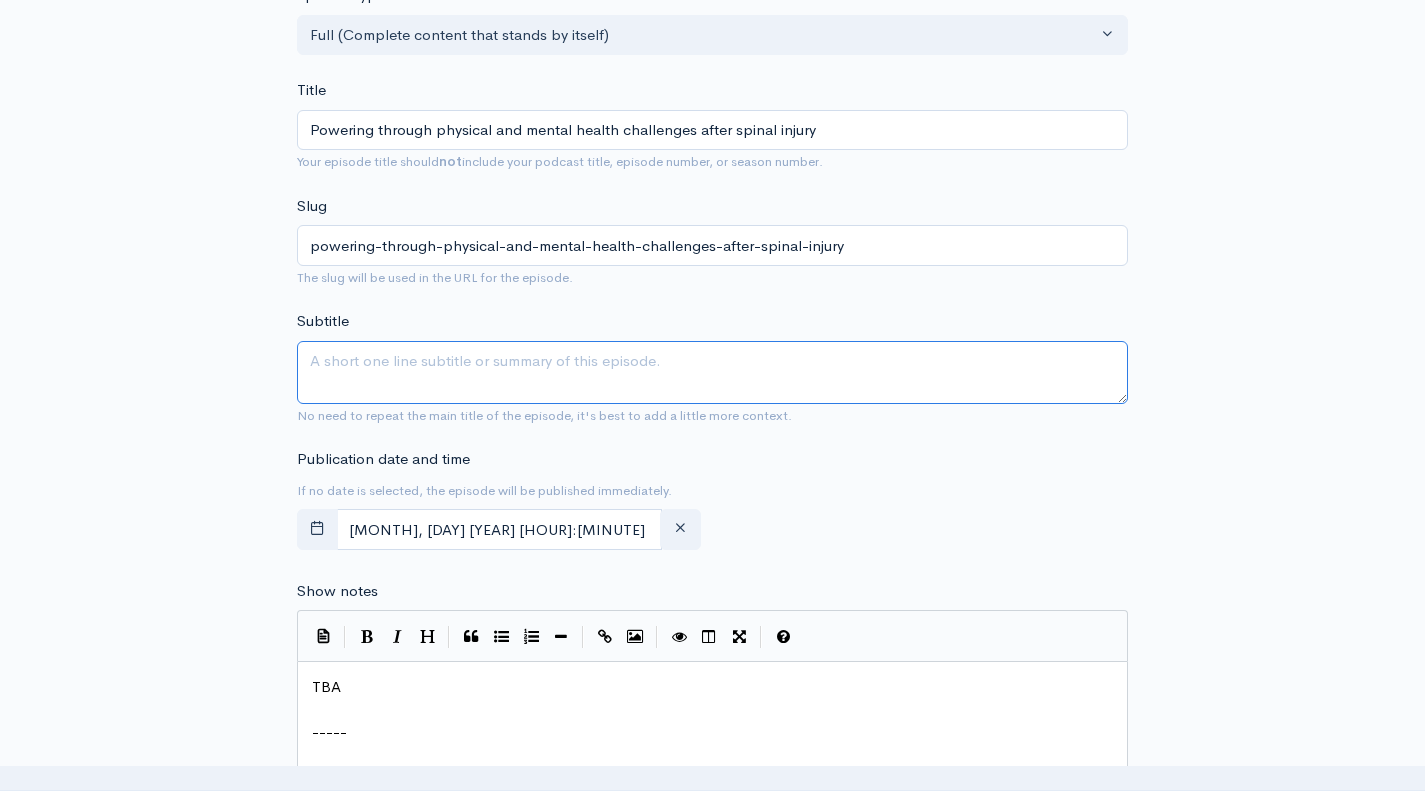click on "Subtitle" at bounding box center [712, 372] 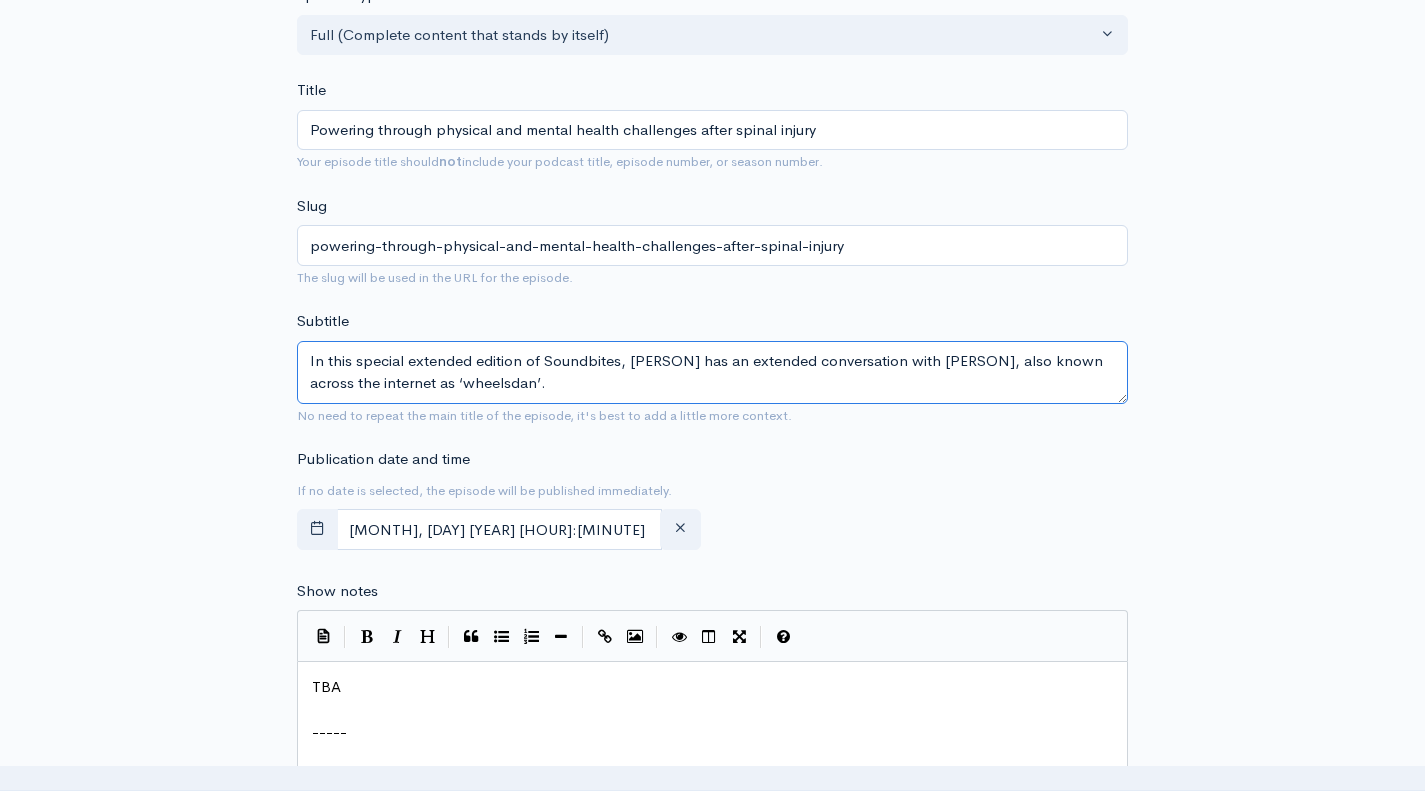 drag, startPoint x: 628, startPoint y: 360, endPoint x: 454, endPoint y: 358, distance: 174.01149 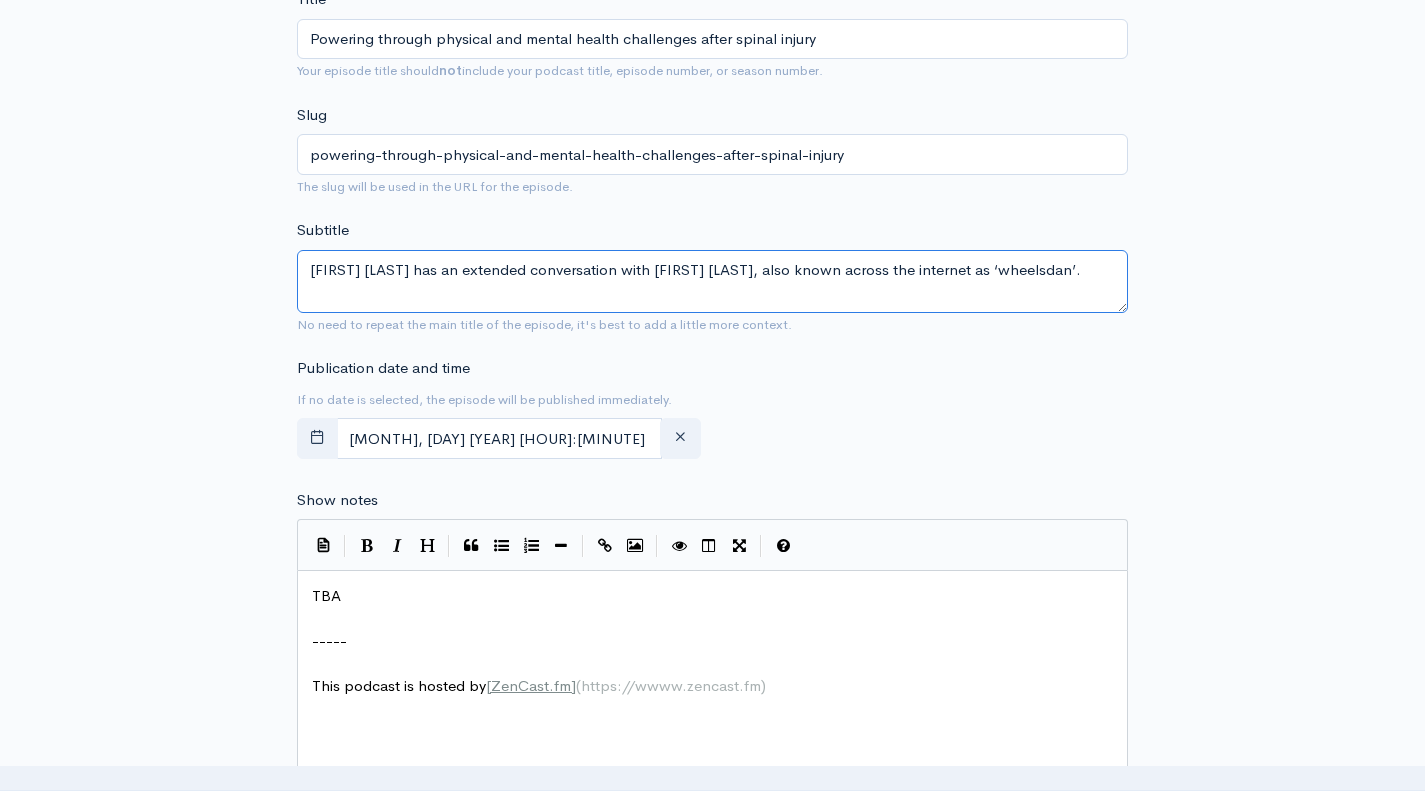 scroll, scrollTop: 600, scrollLeft: 0, axis: vertical 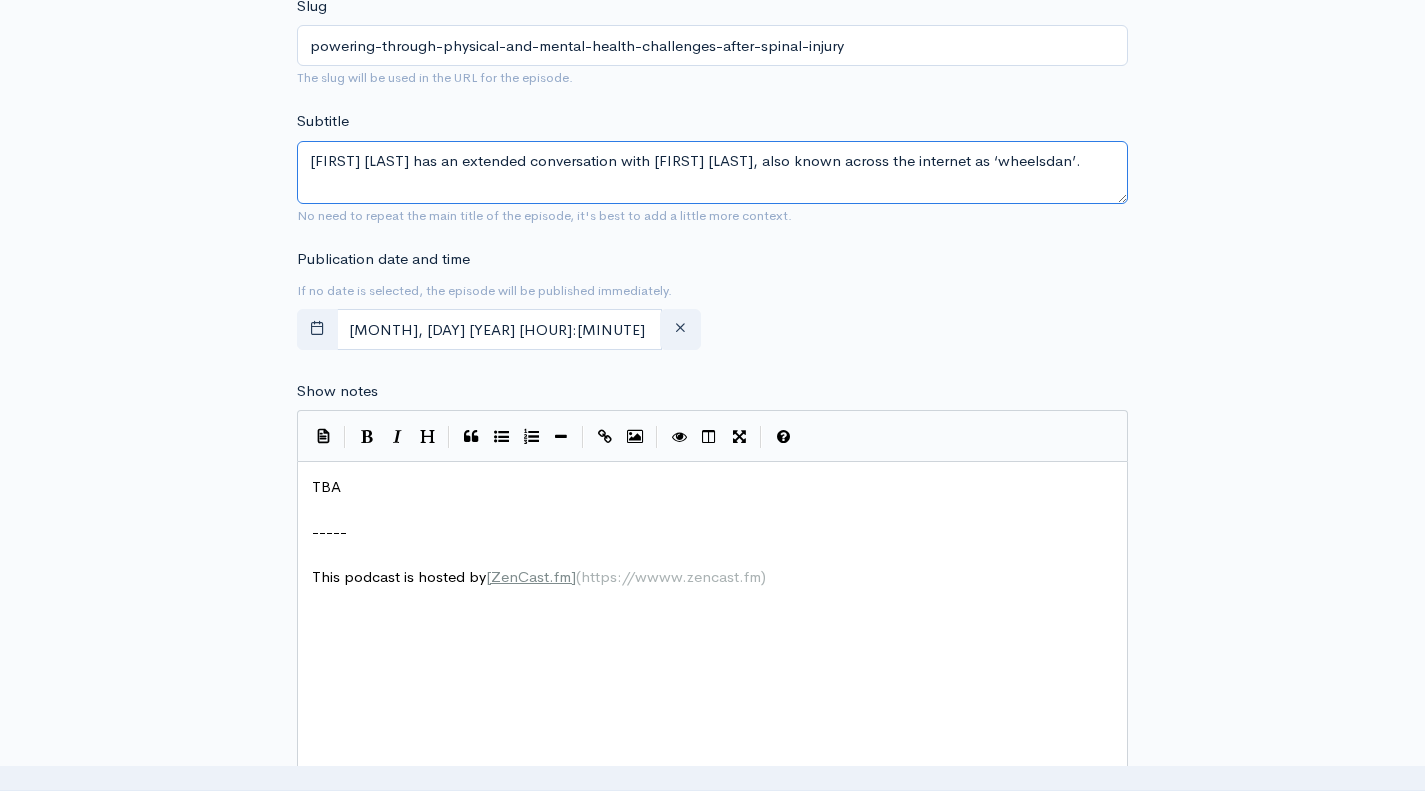 type on "[FIRST] [LAST] has an extended conversation with [FIRST] [LAST], also known across the internet as ‘wheelsdan’." 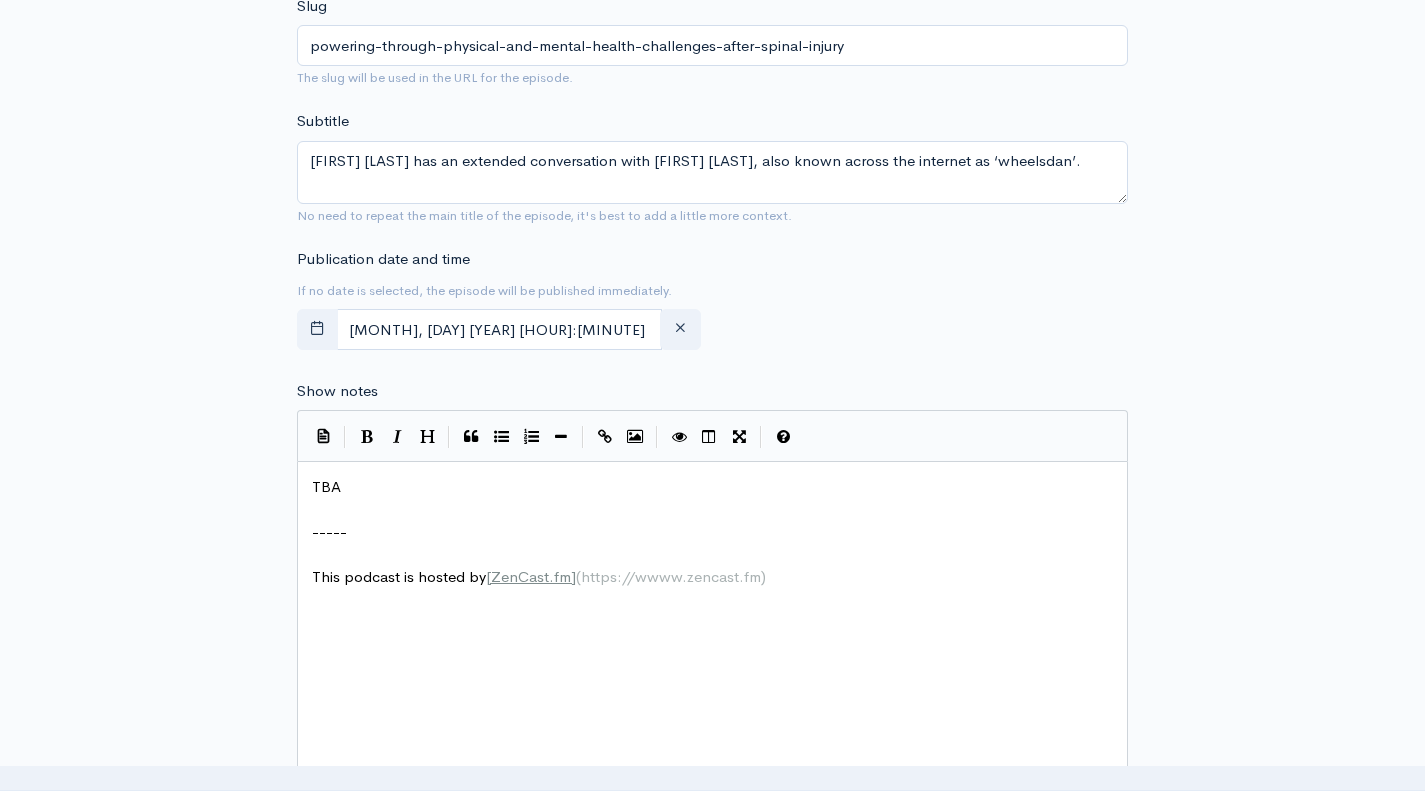 click on "TBA" at bounding box center [720, 487] 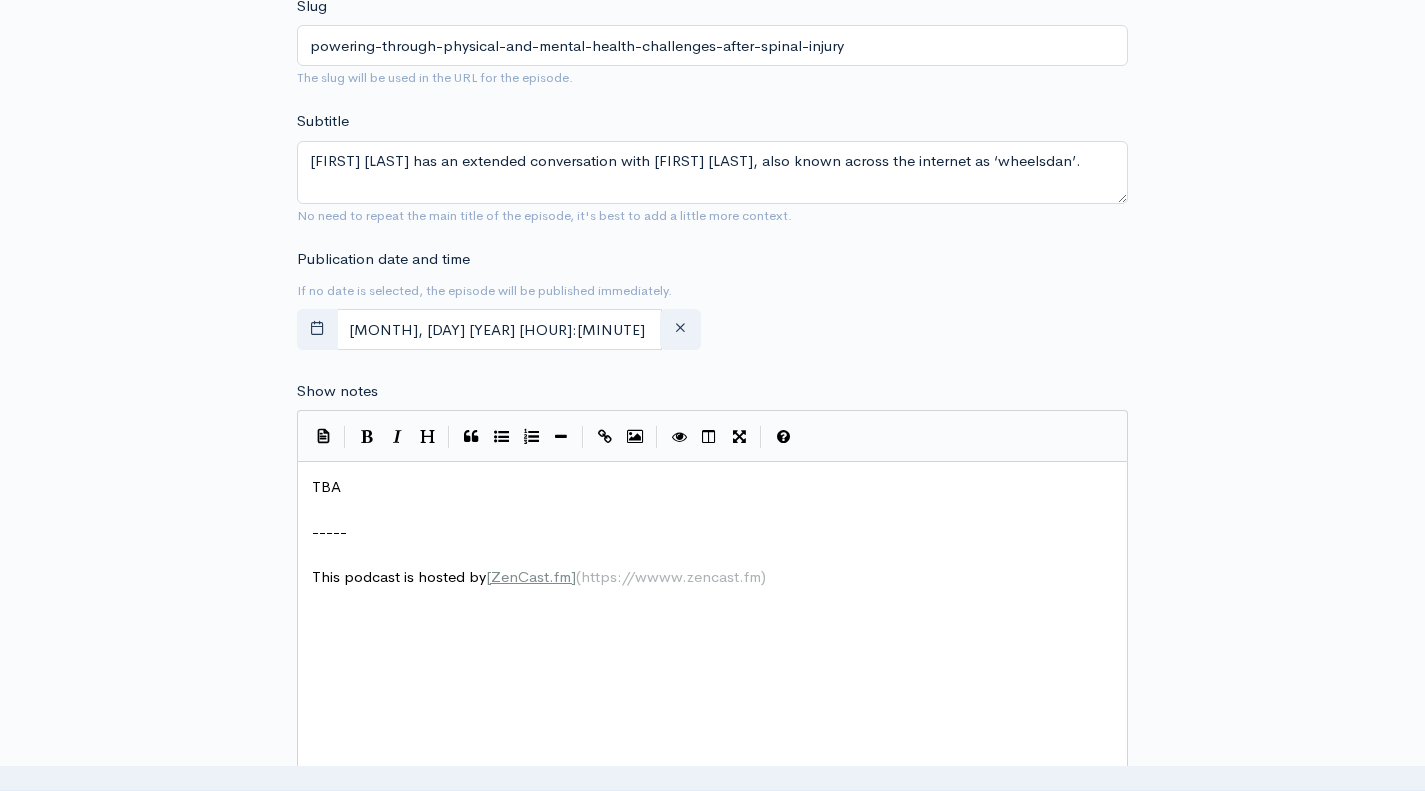type on "TBA" 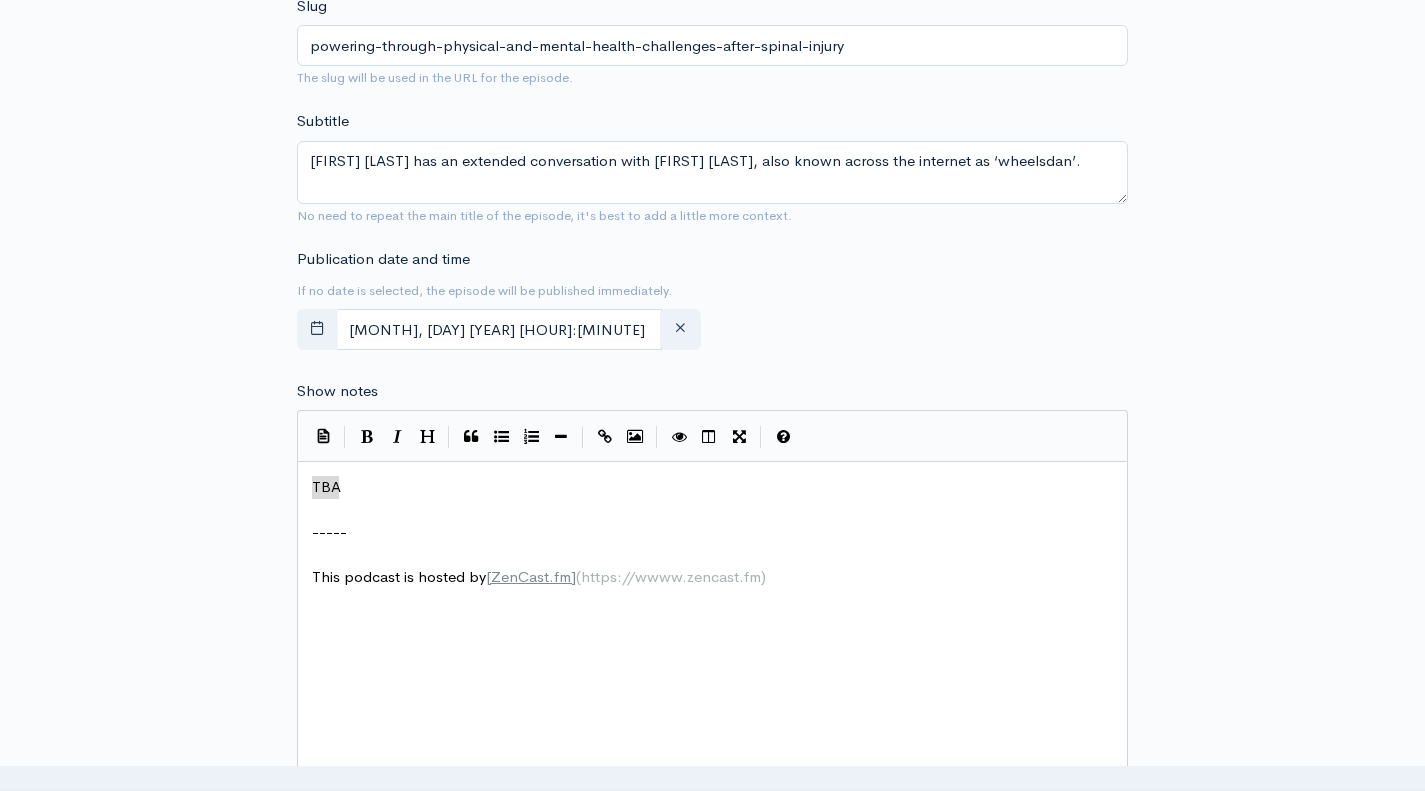 drag, startPoint x: 331, startPoint y: 492, endPoint x: 241, endPoint y: 492, distance: 90 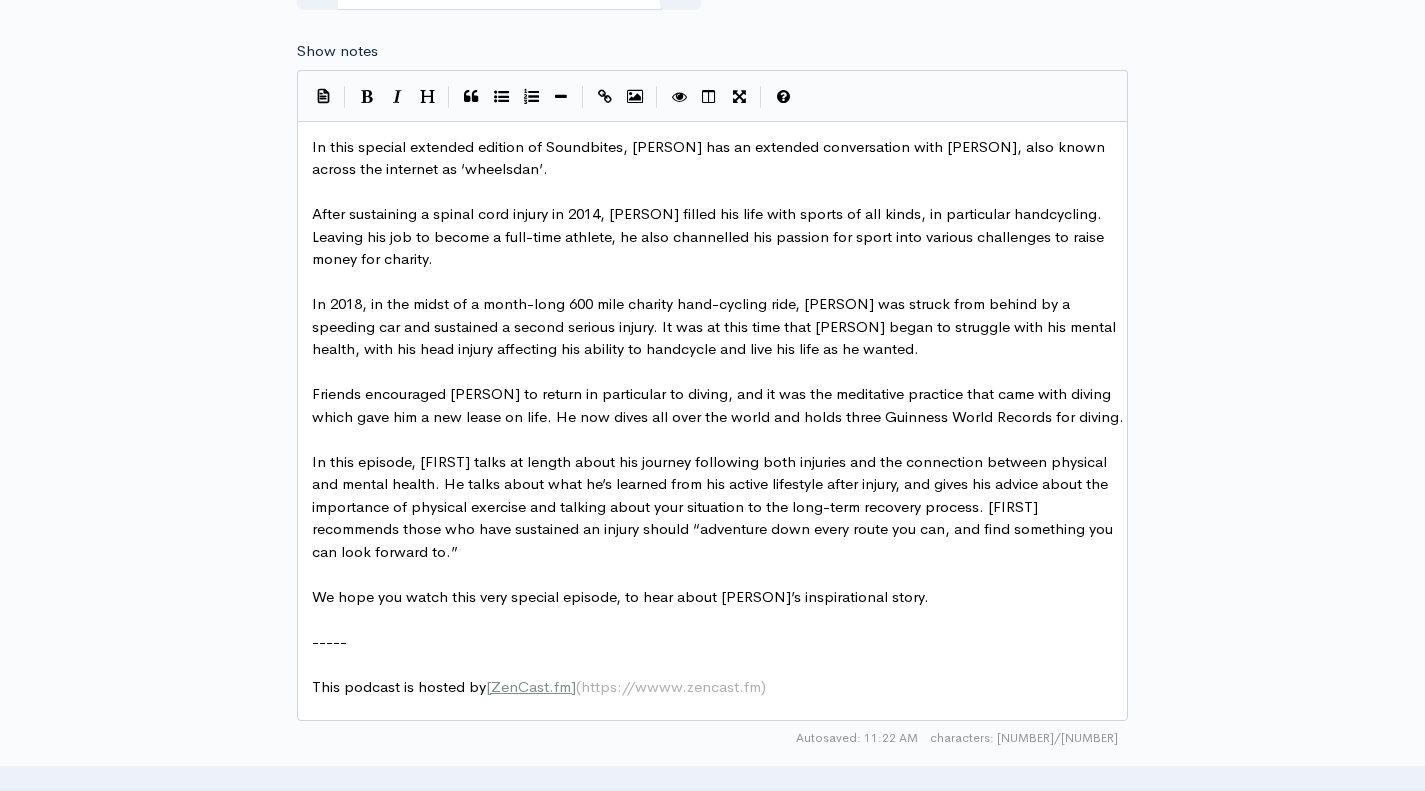 scroll, scrollTop: 1015, scrollLeft: 0, axis: vertical 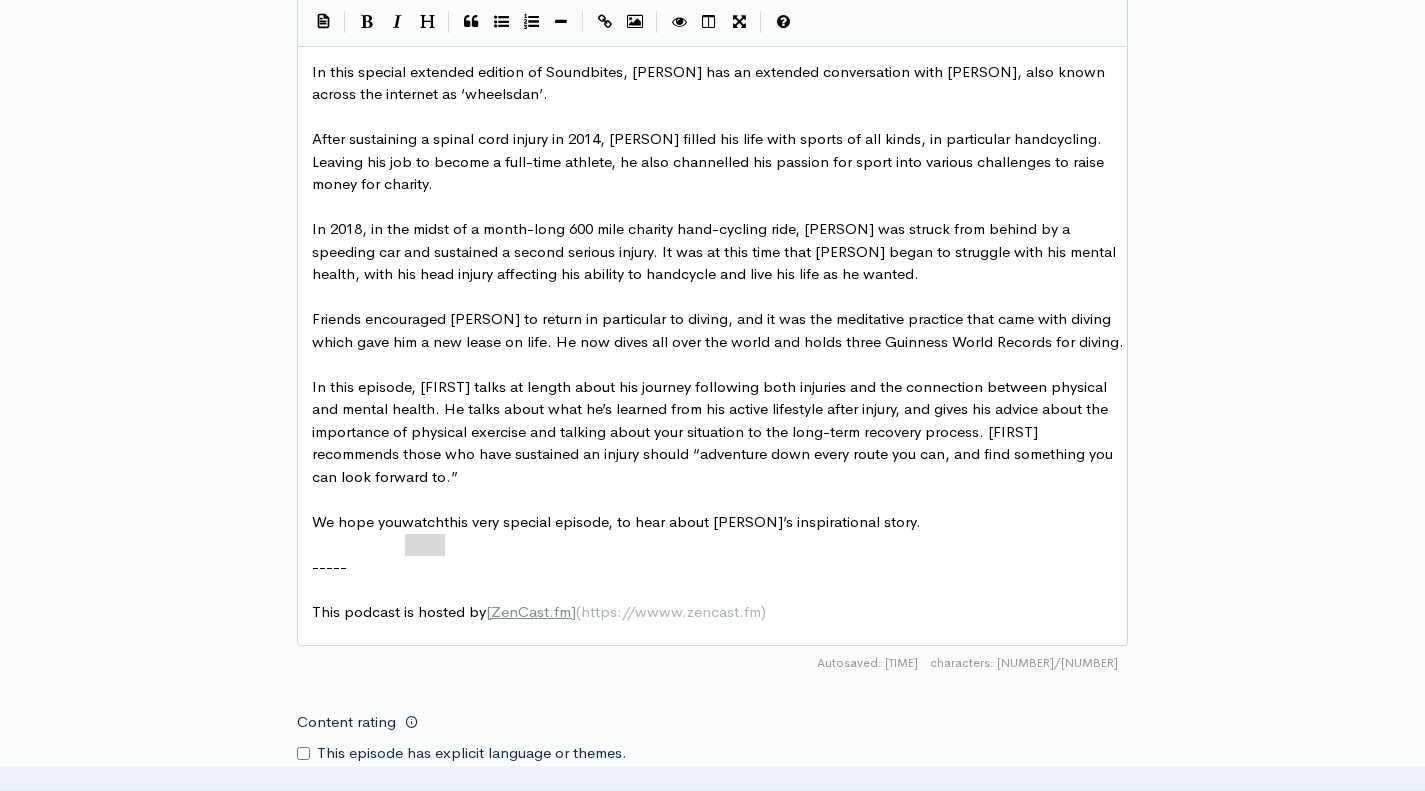 drag, startPoint x: 442, startPoint y: 539, endPoint x: 405, endPoint y: 537, distance: 37.054016 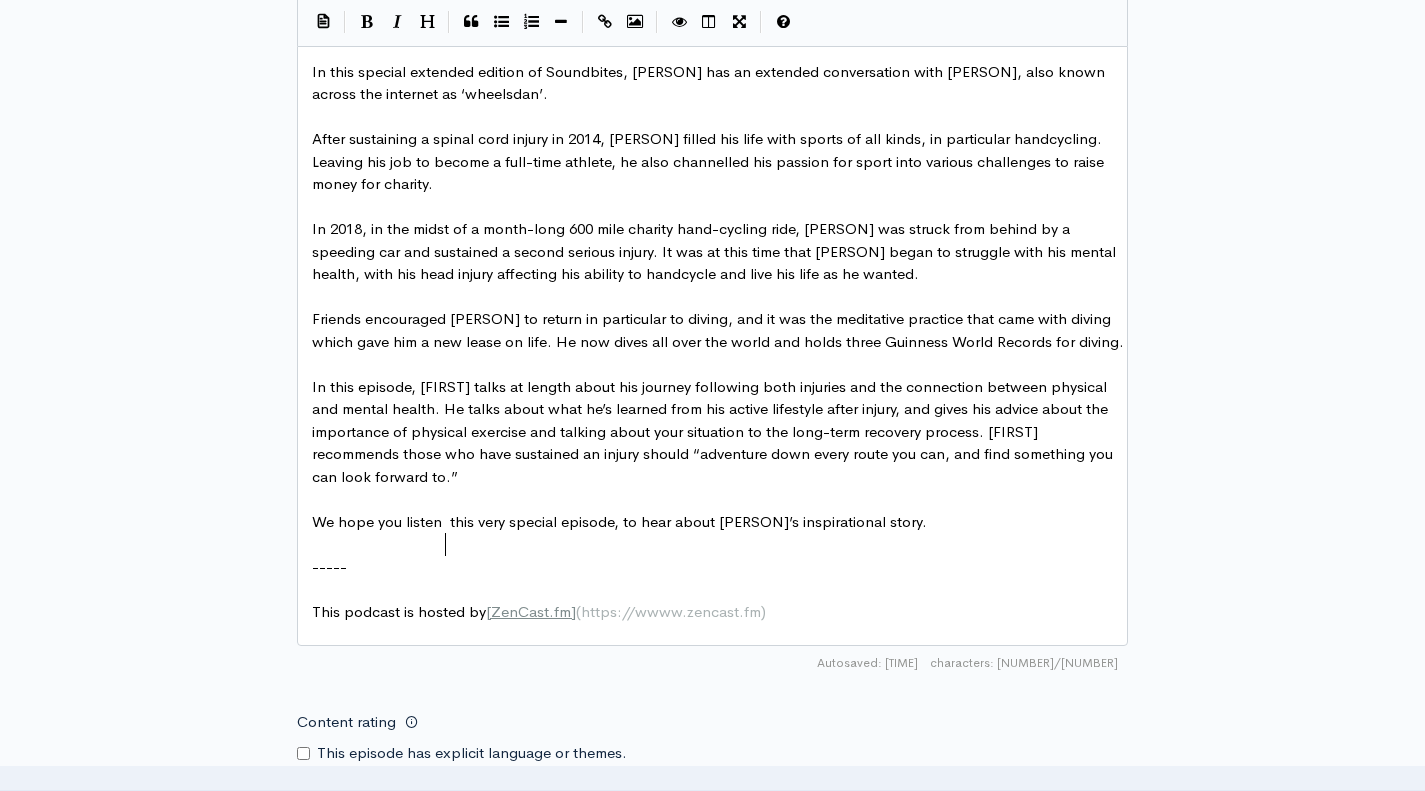 scroll, scrollTop: 7, scrollLeft: 52, axis: both 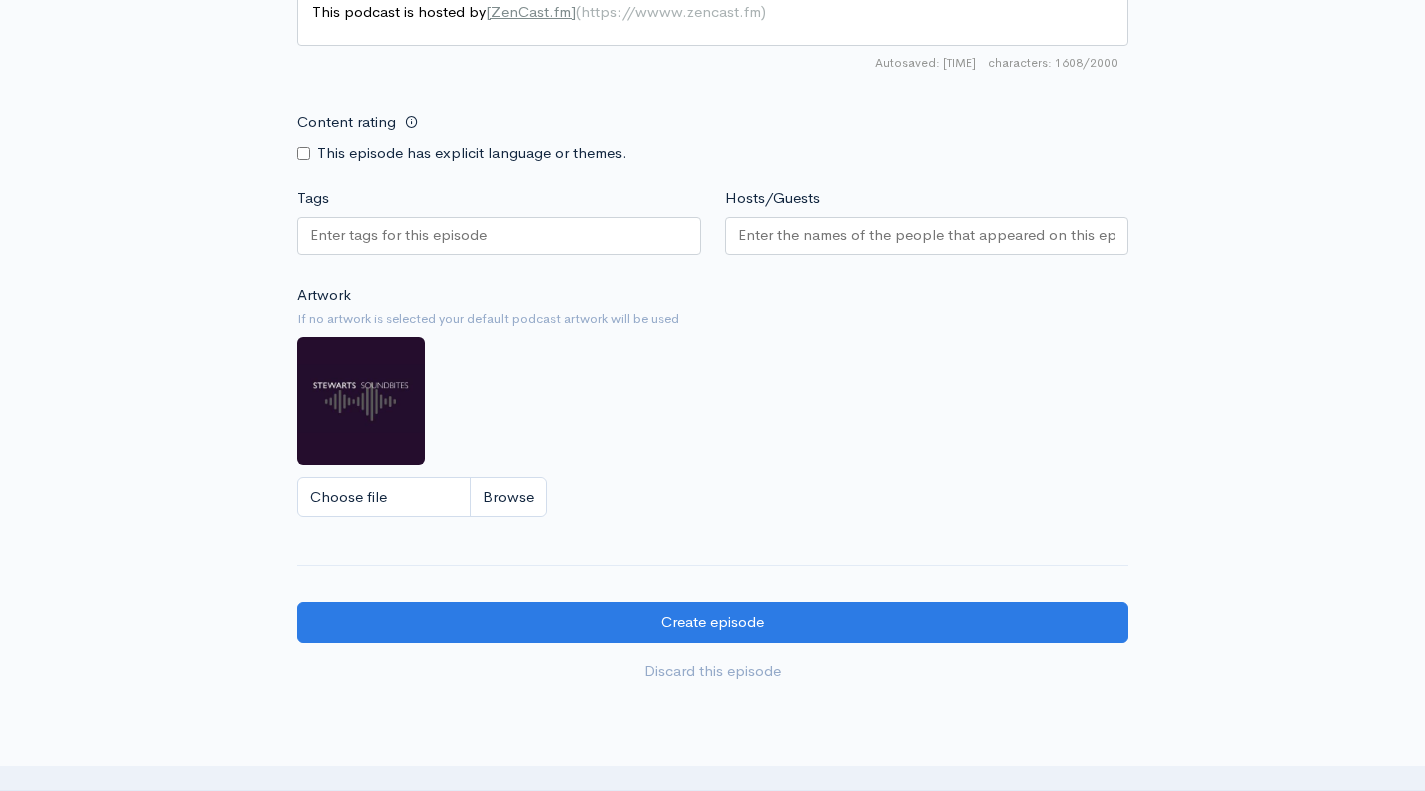 type on "listen to" 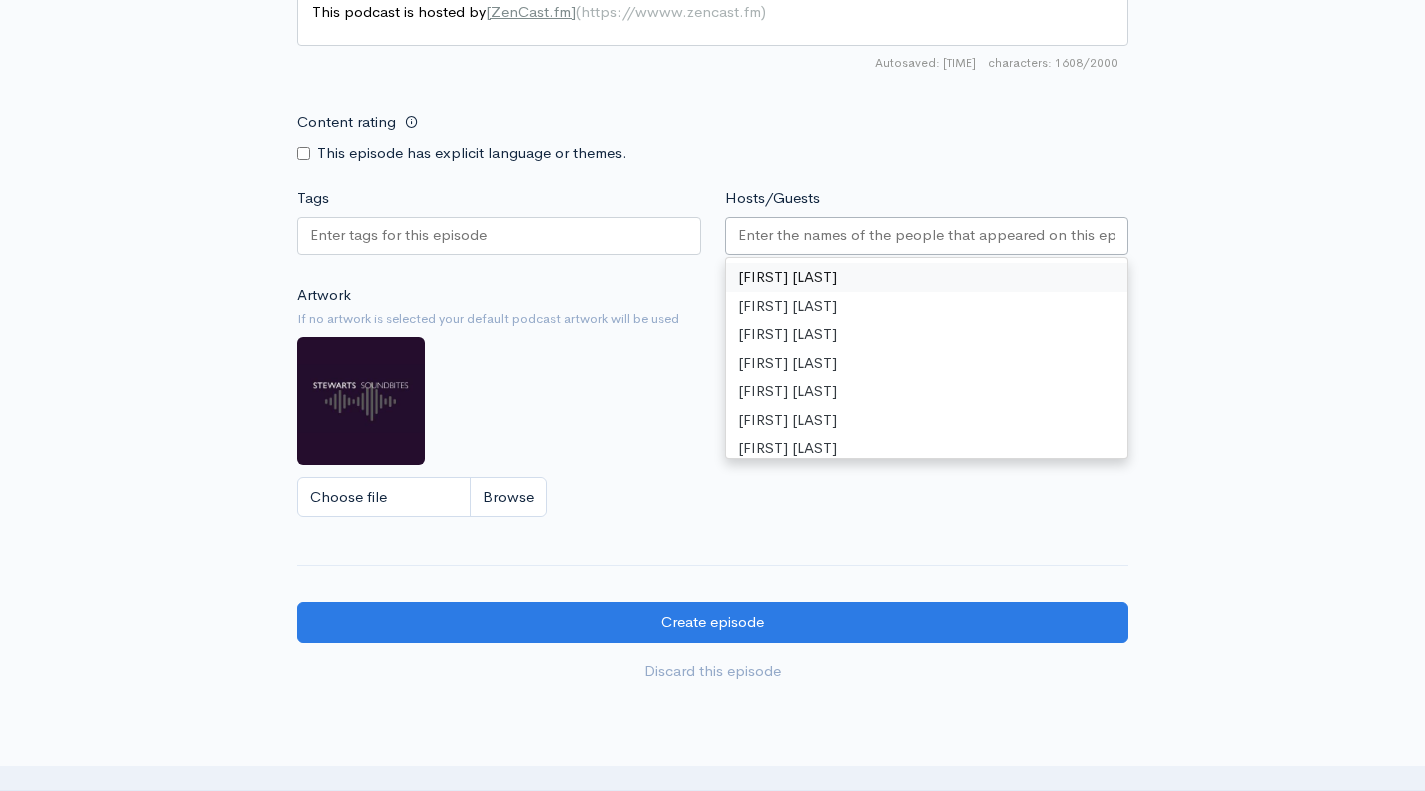click at bounding box center (927, 236) 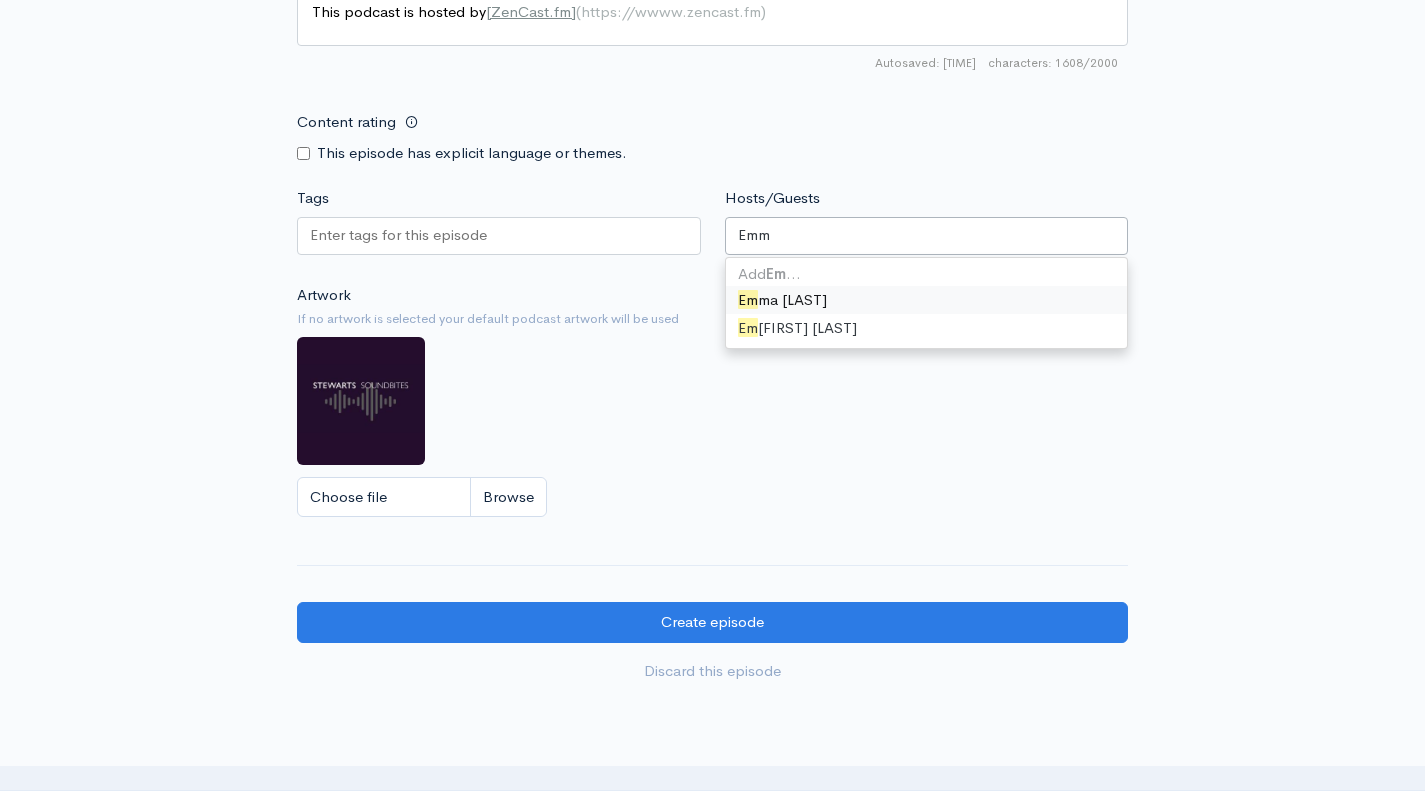 type on "[PERSON]" 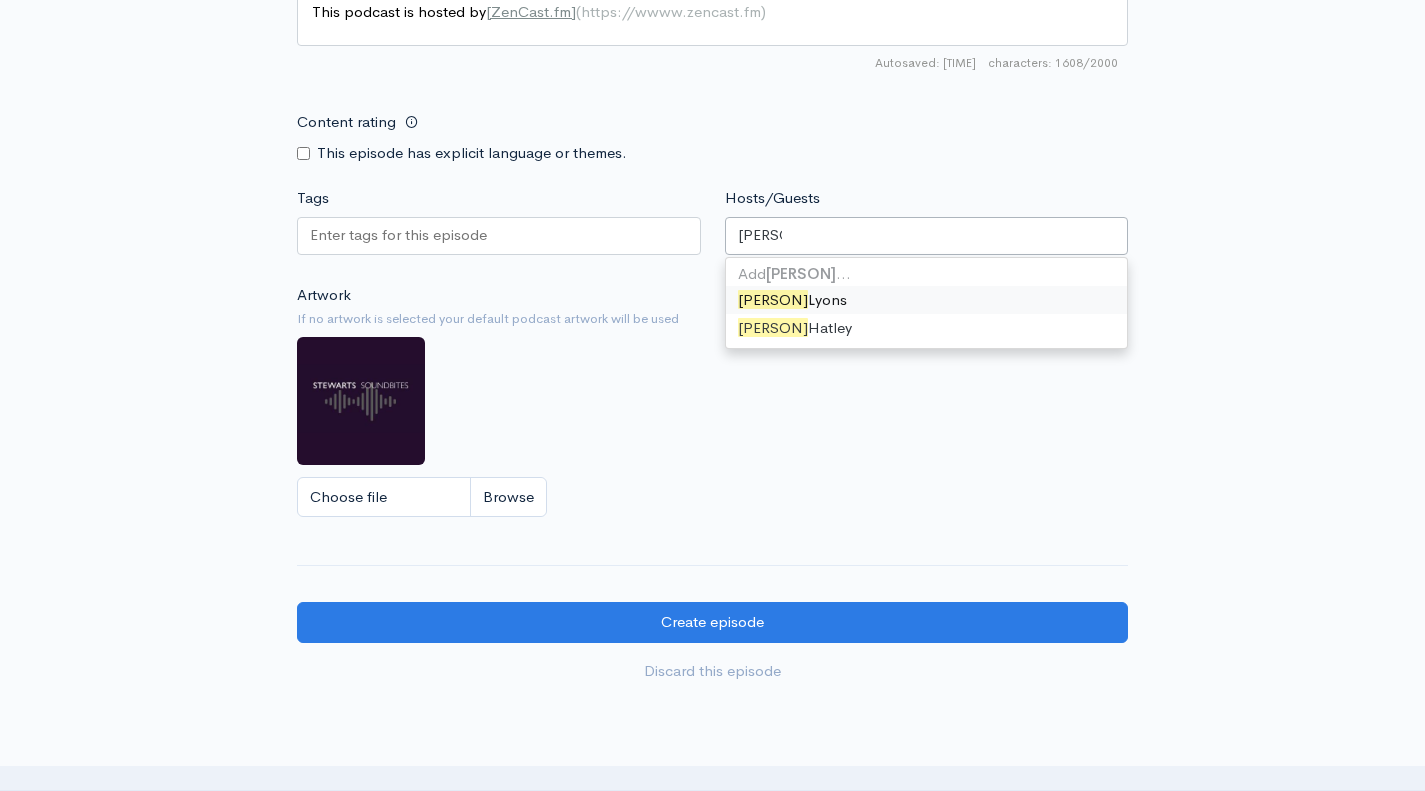 type 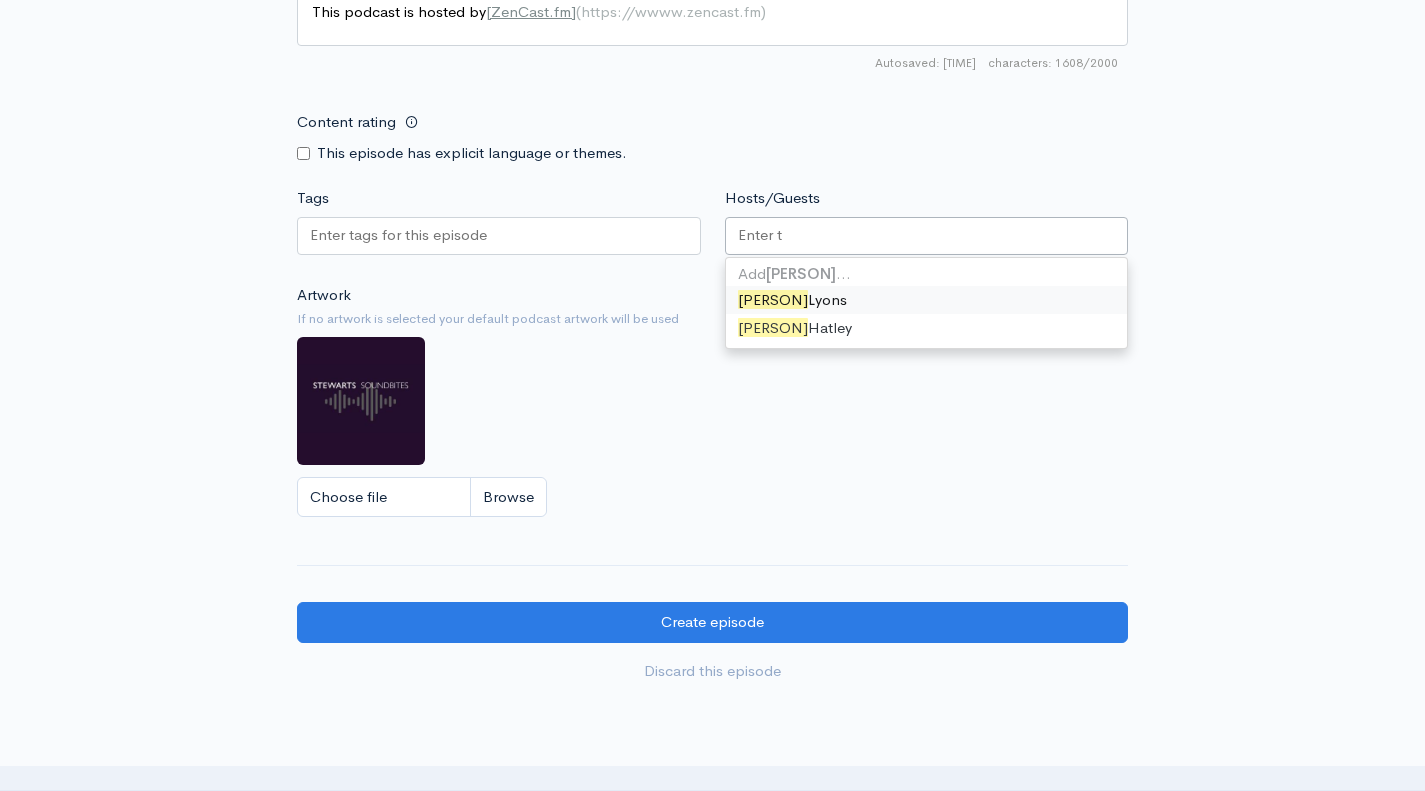 scroll, scrollTop: 185, scrollLeft: 0, axis: vertical 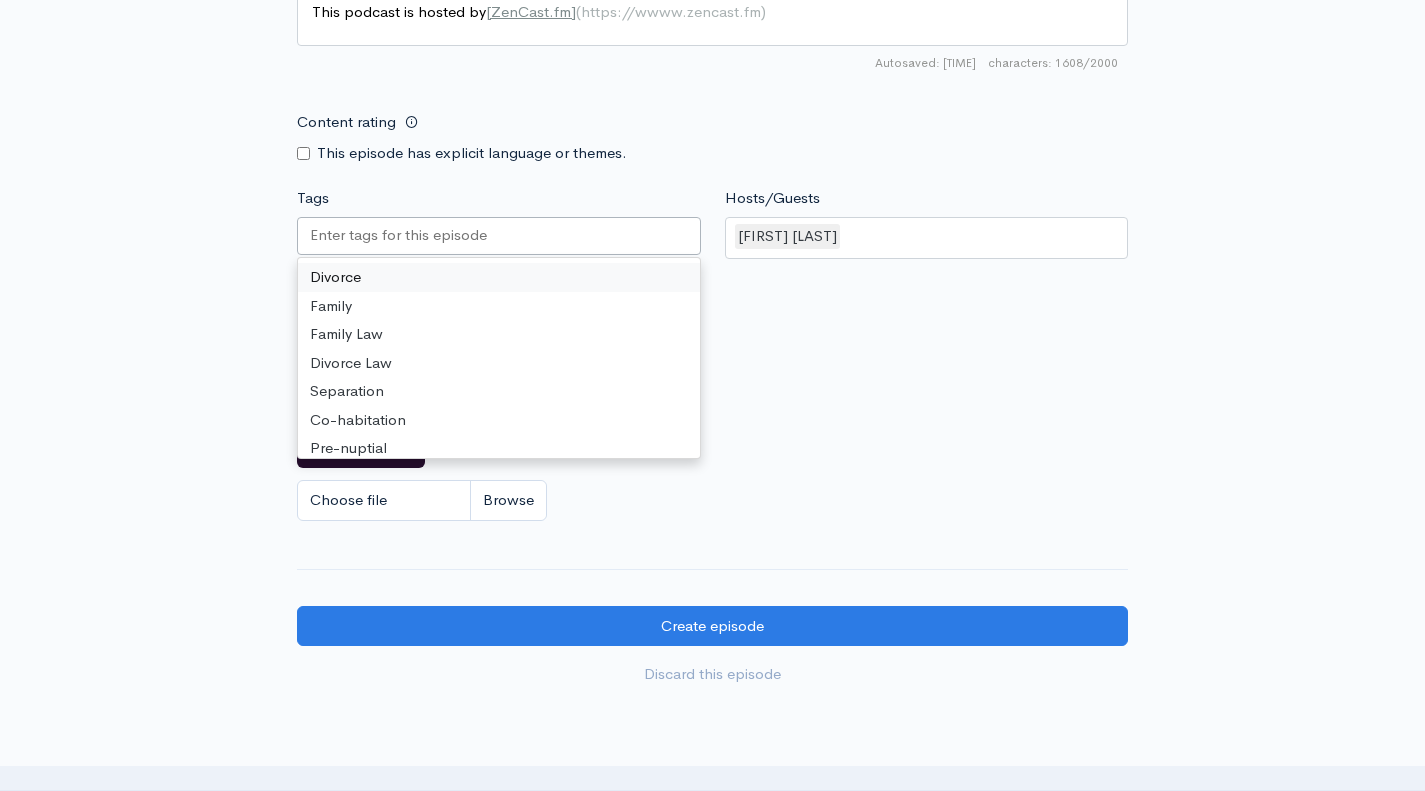 click on "Tags" at bounding box center [400, 235] 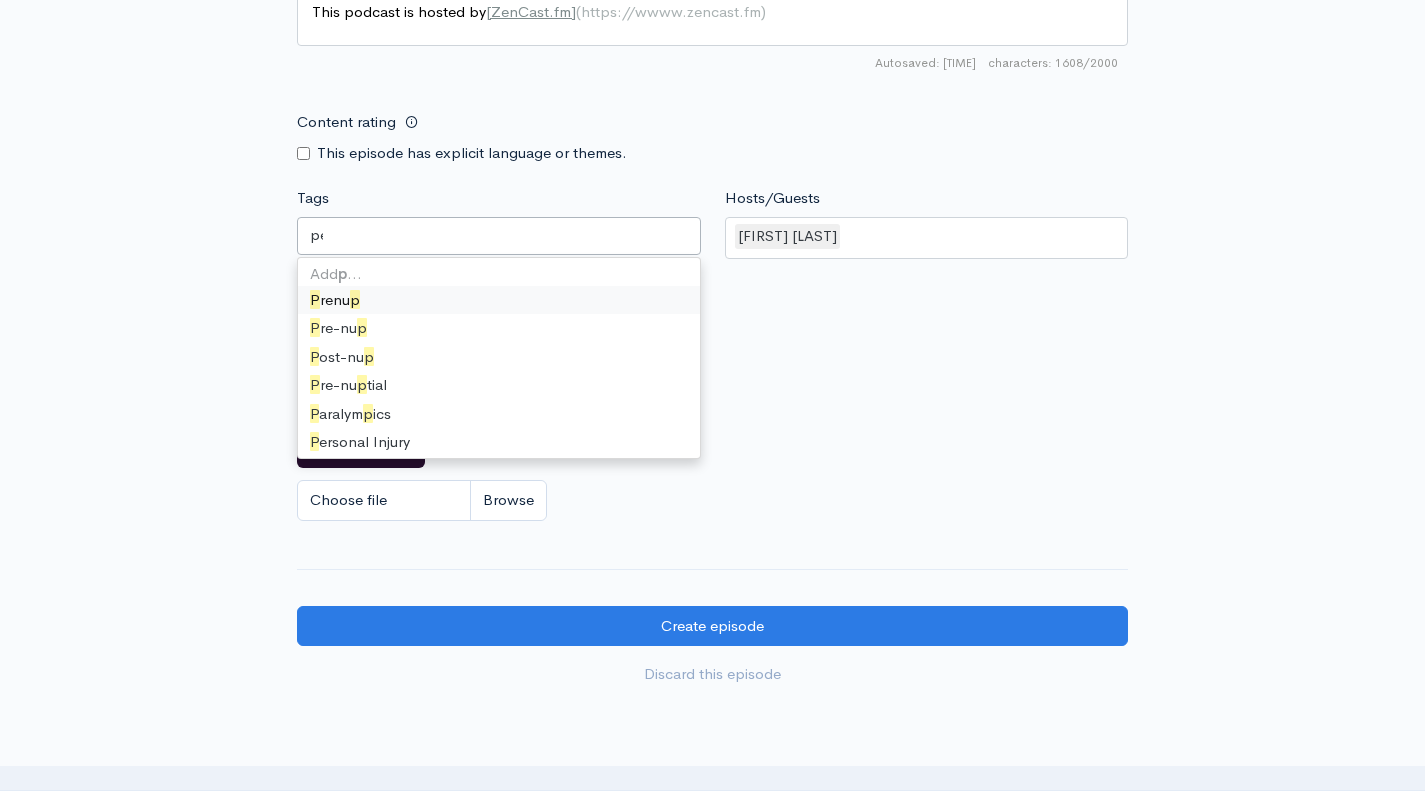 type on "per" 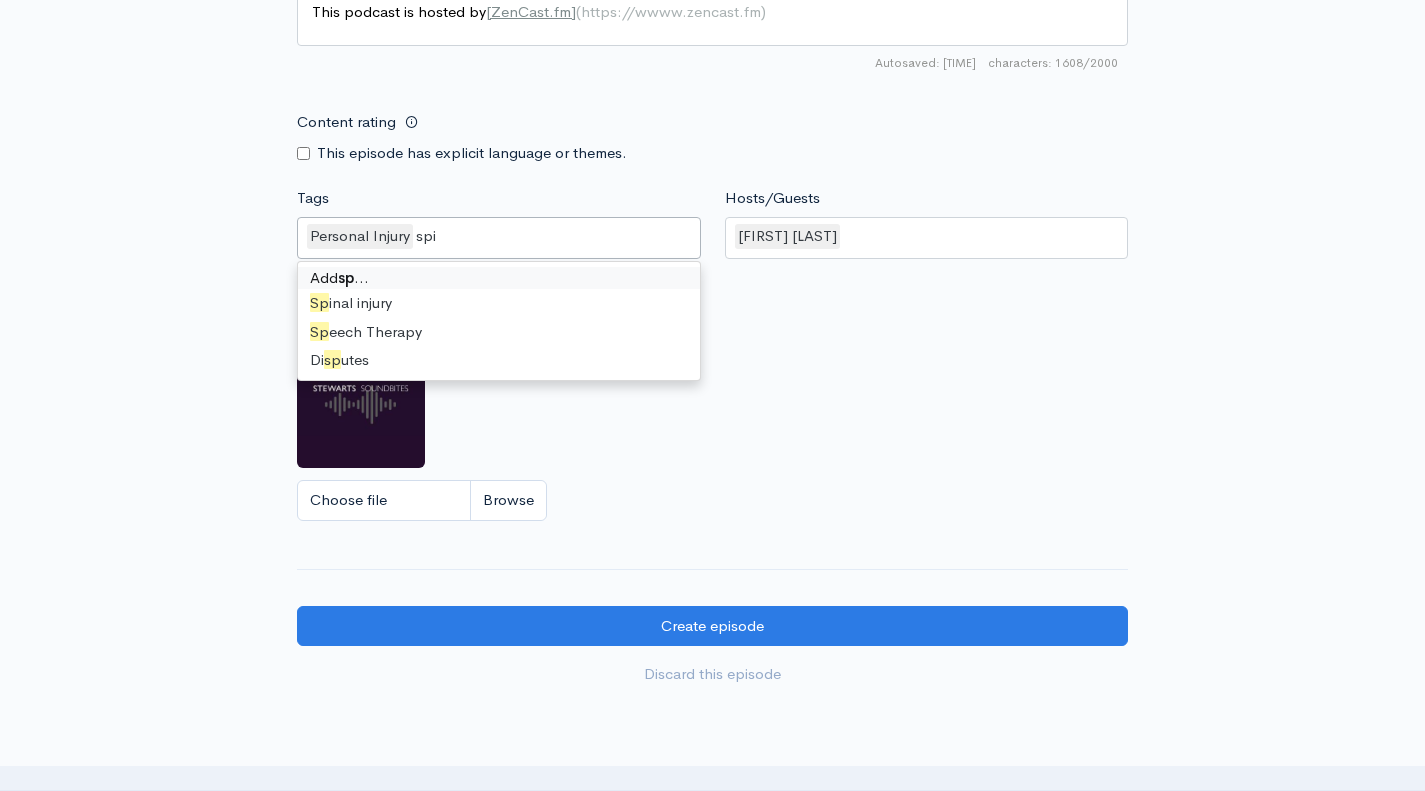 type on "spin" 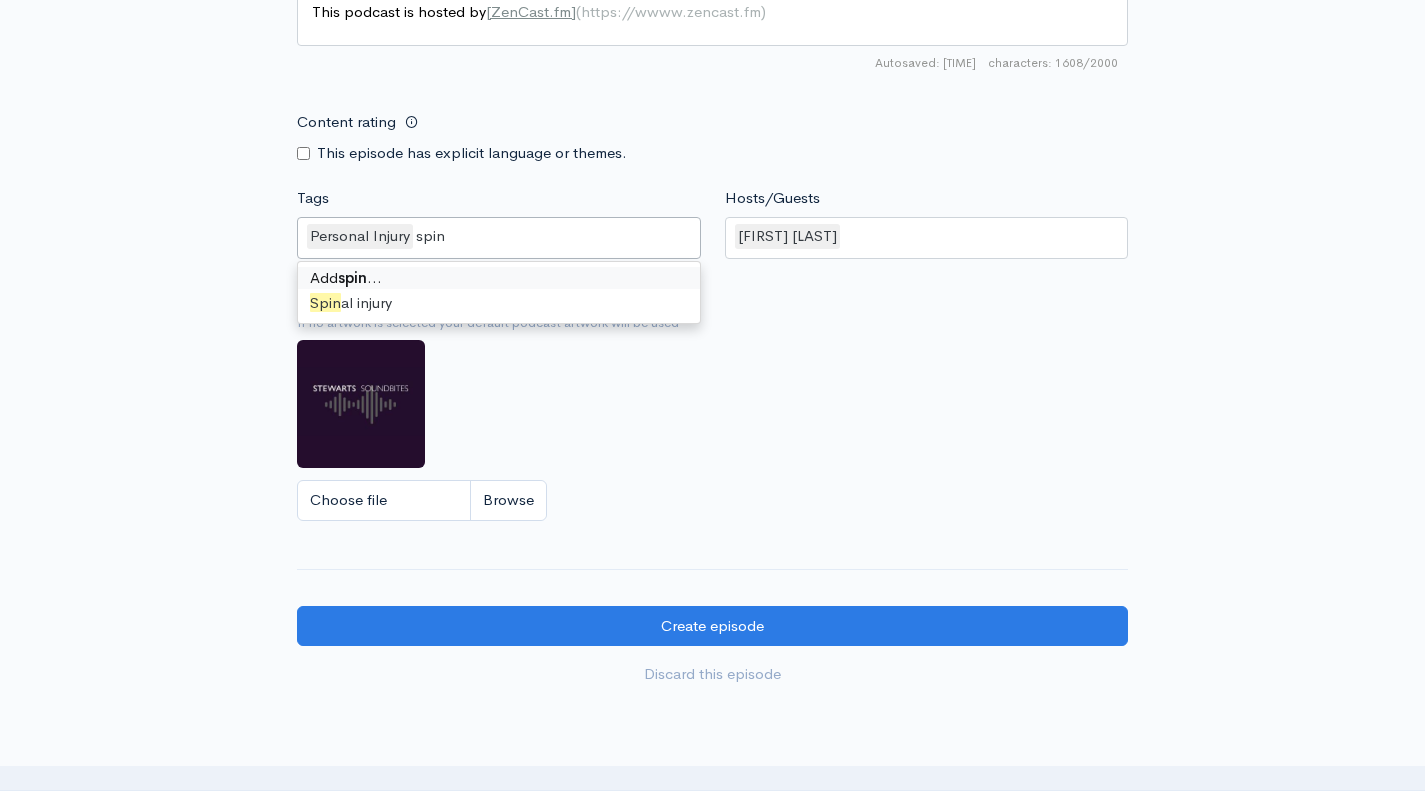 type 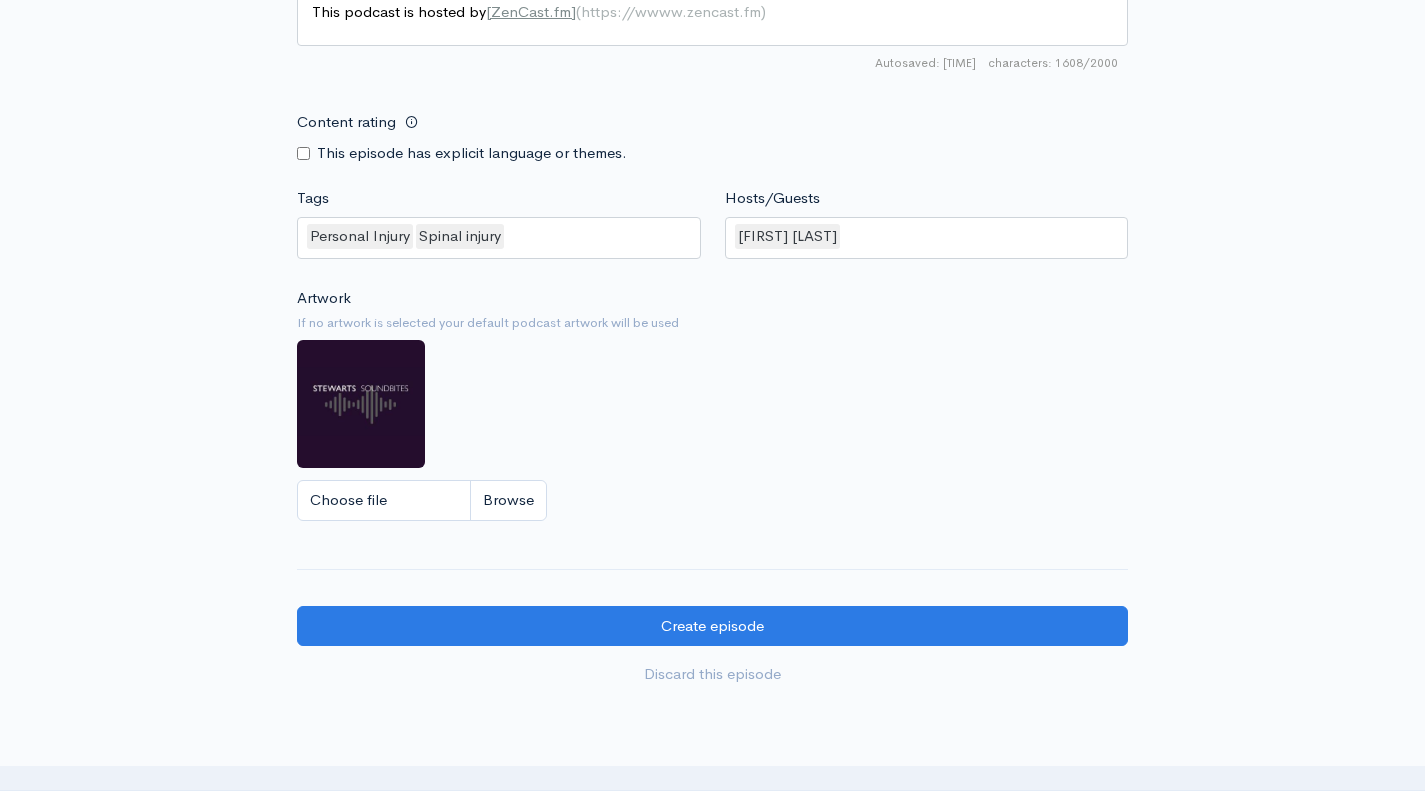 click on "Artwork
If no artwork is selected your default podcast artwork will be used
Choose file   0" at bounding box center (712, 410) 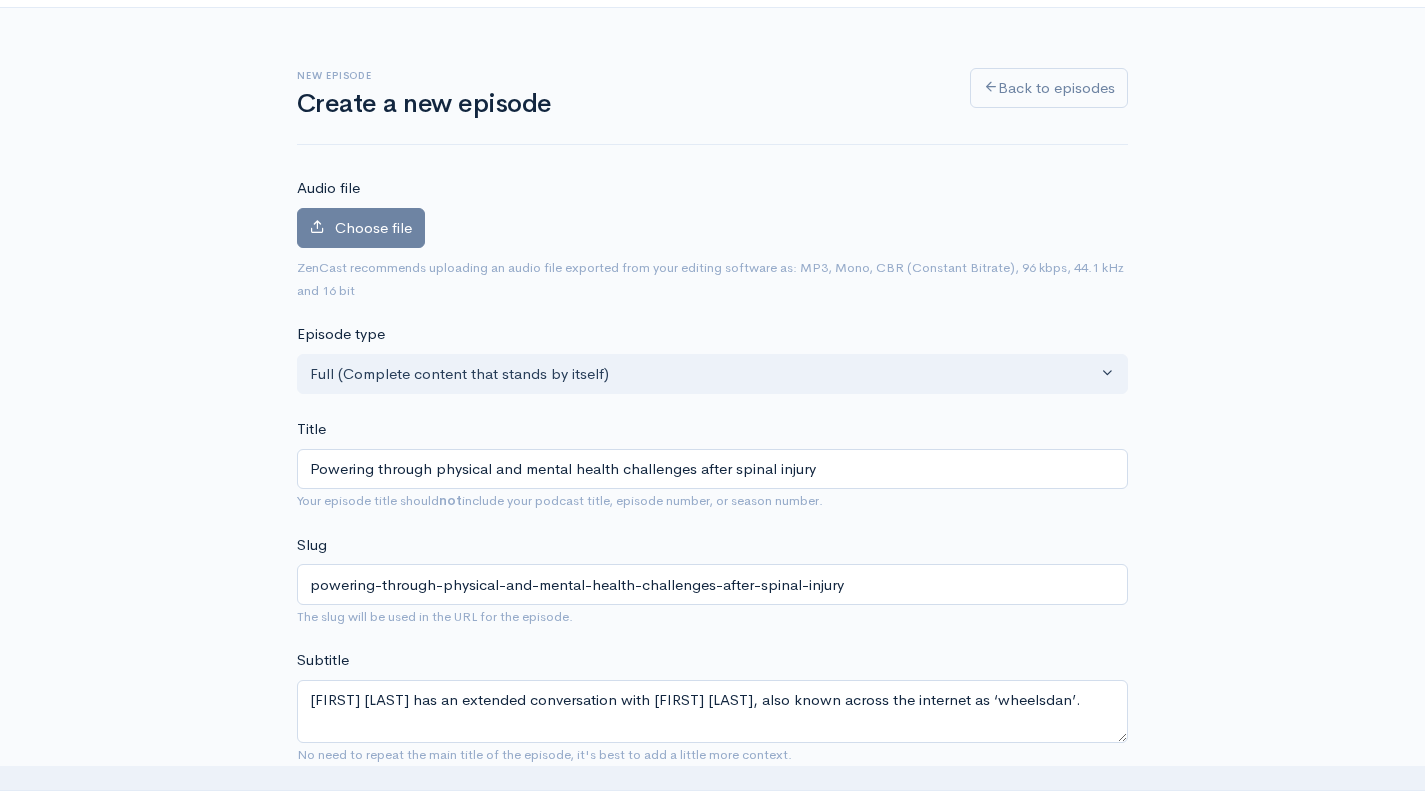 scroll, scrollTop: 0, scrollLeft: 0, axis: both 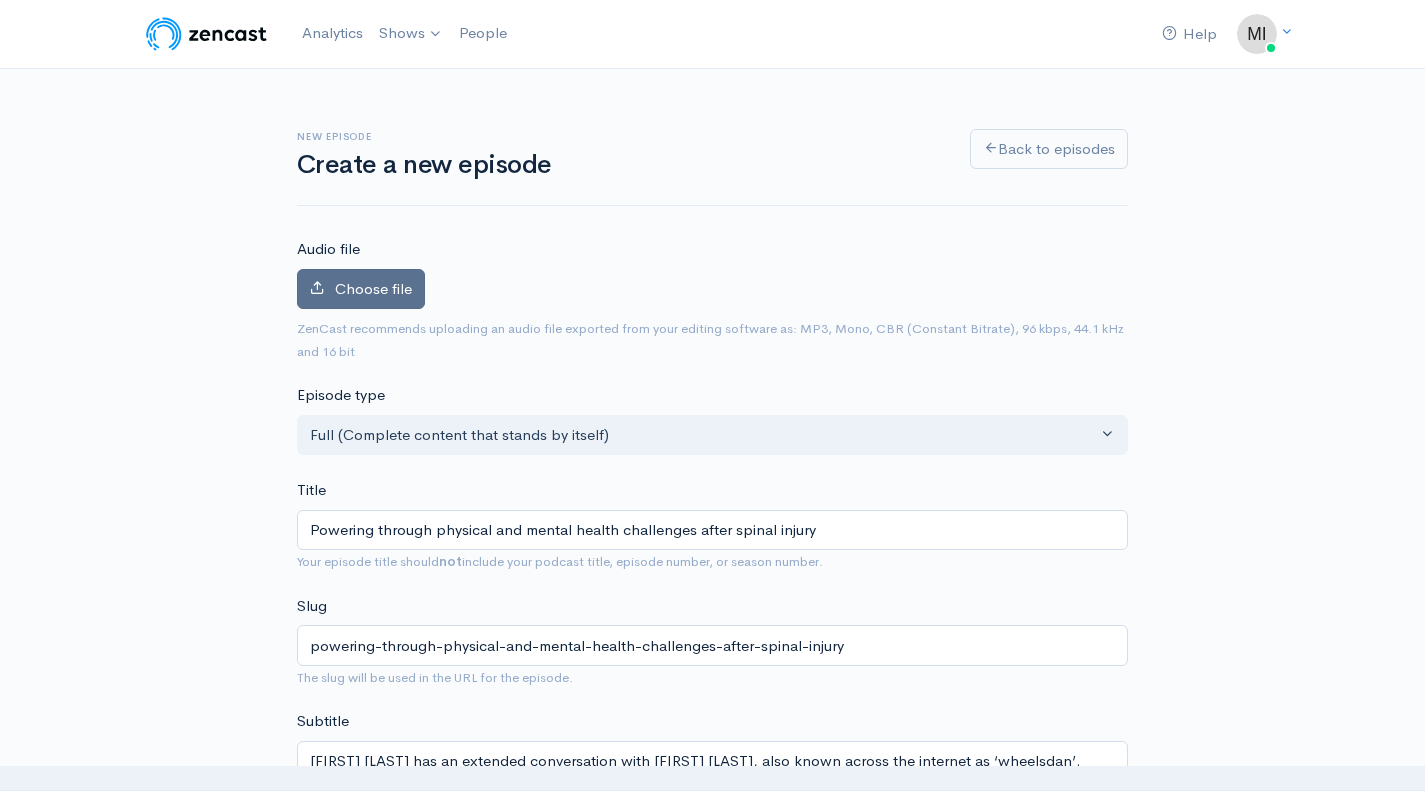 click on "Choose file" at bounding box center (361, 289) 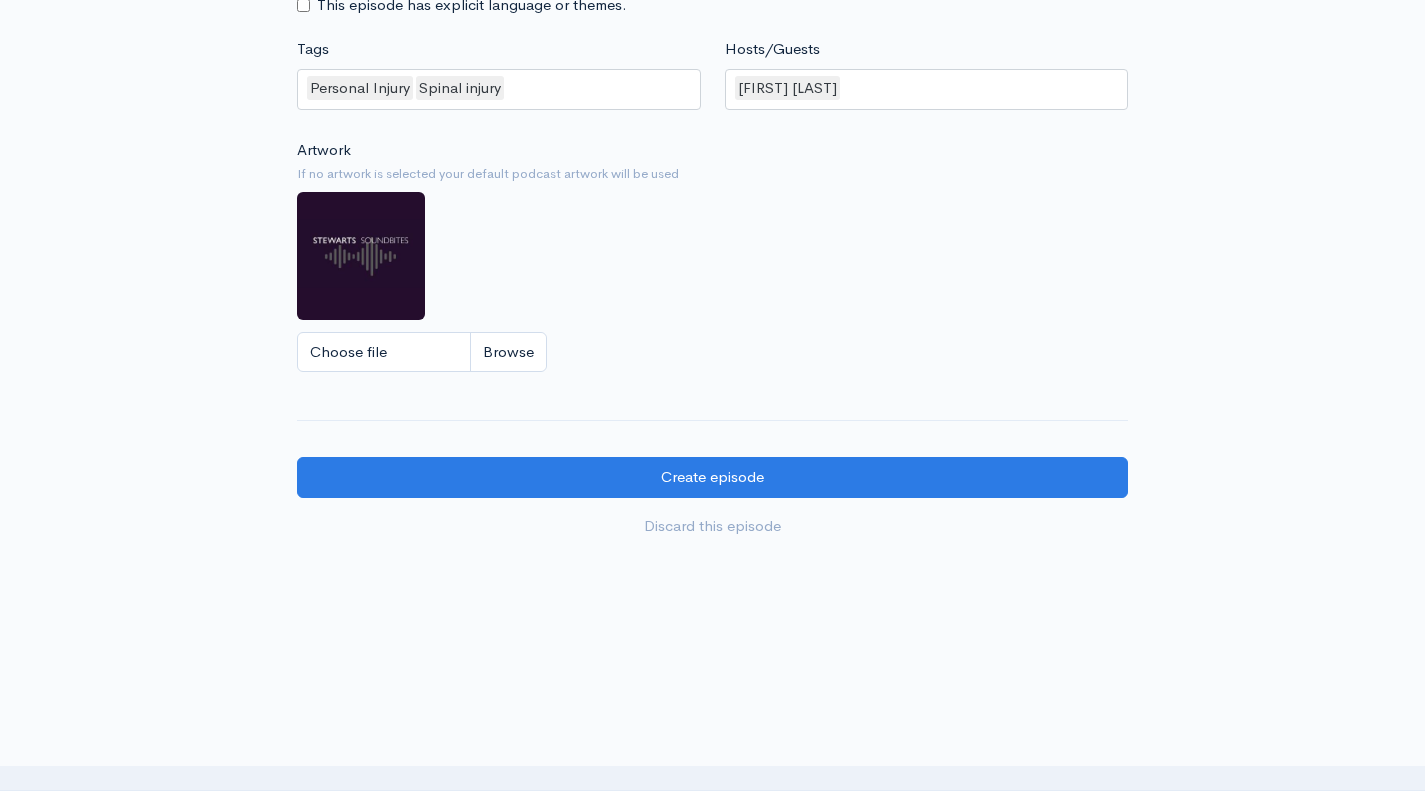 scroll, scrollTop: 1900, scrollLeft: 0, axis: vertical 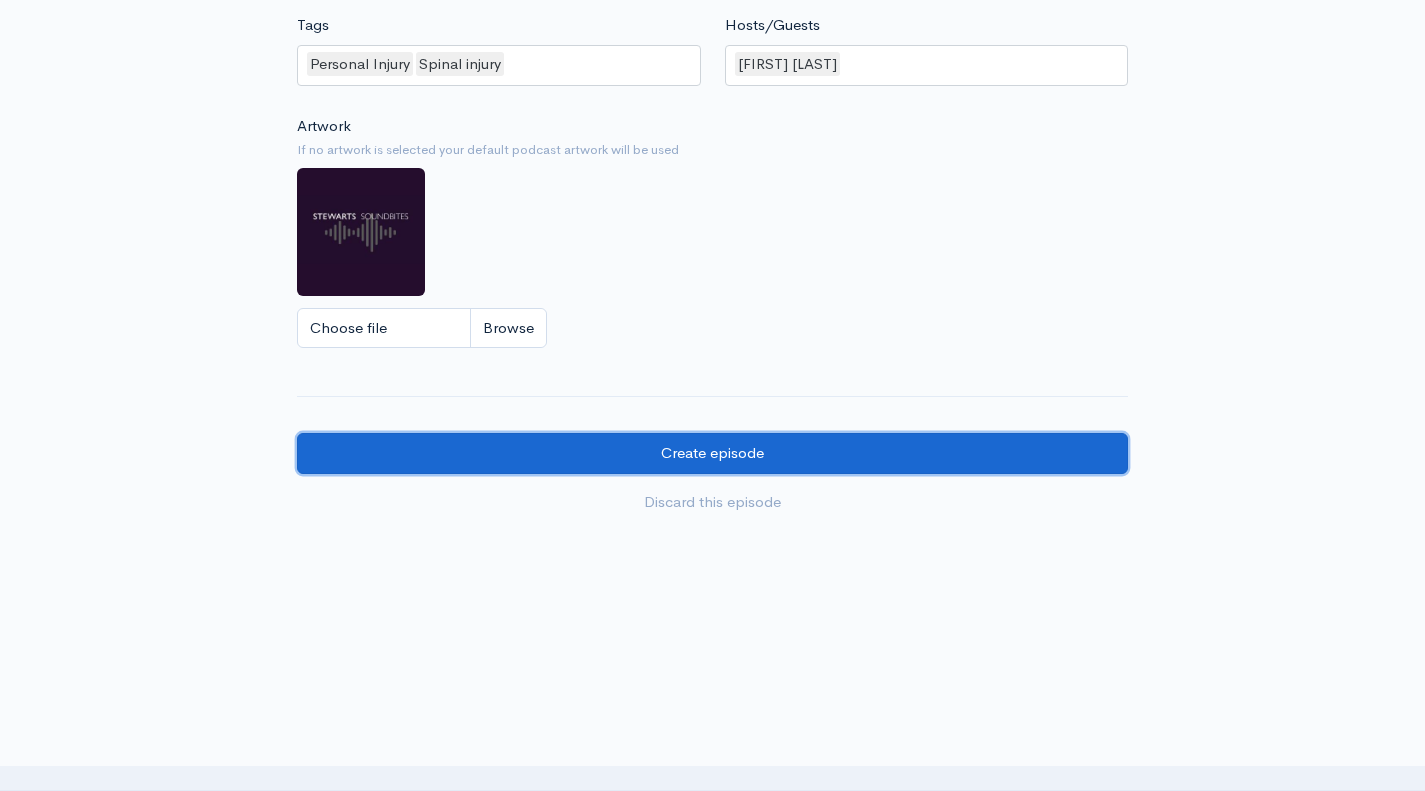 click on "Create episode" at bounding box center [712, 453] 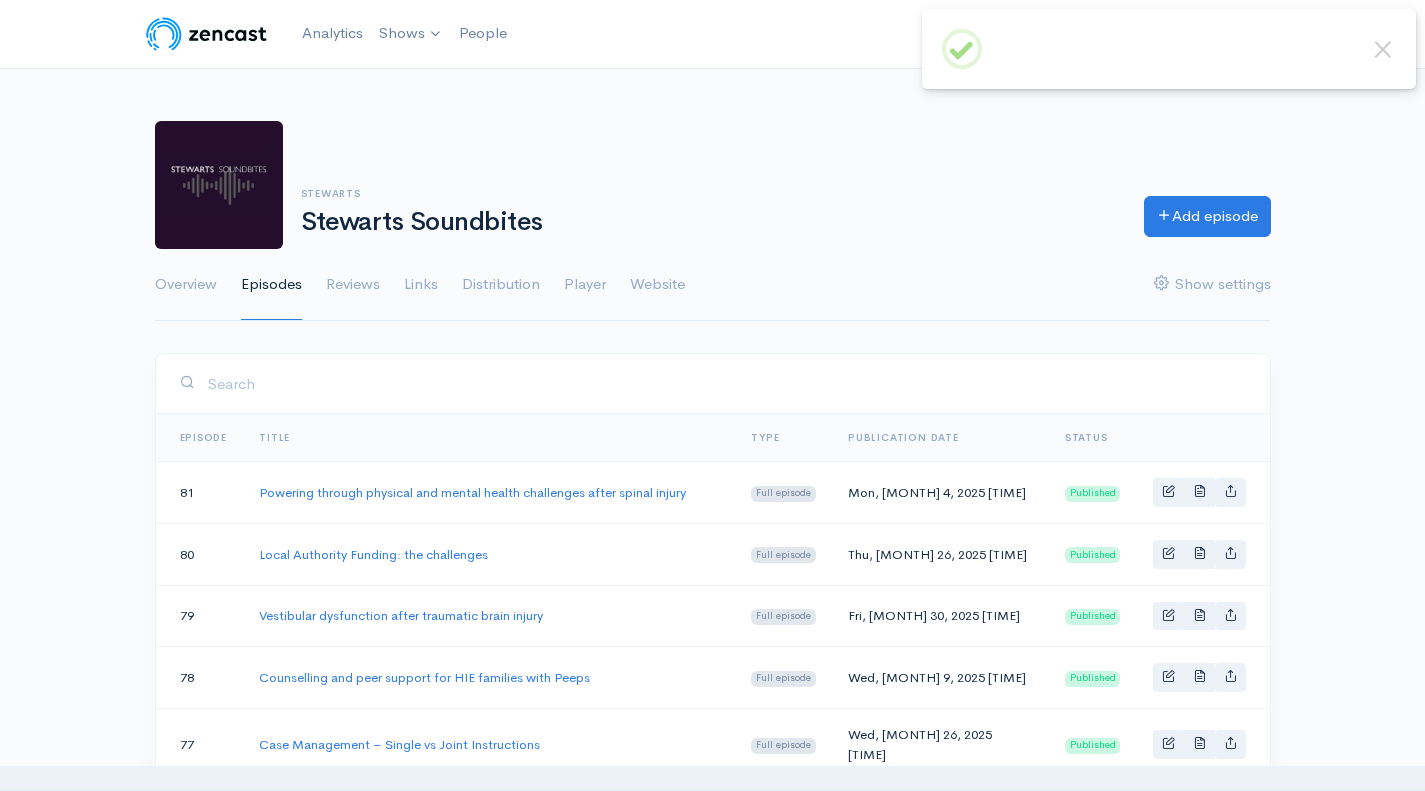 scroll, scrollTop: 0, scrollLeft: 0, axis: both 